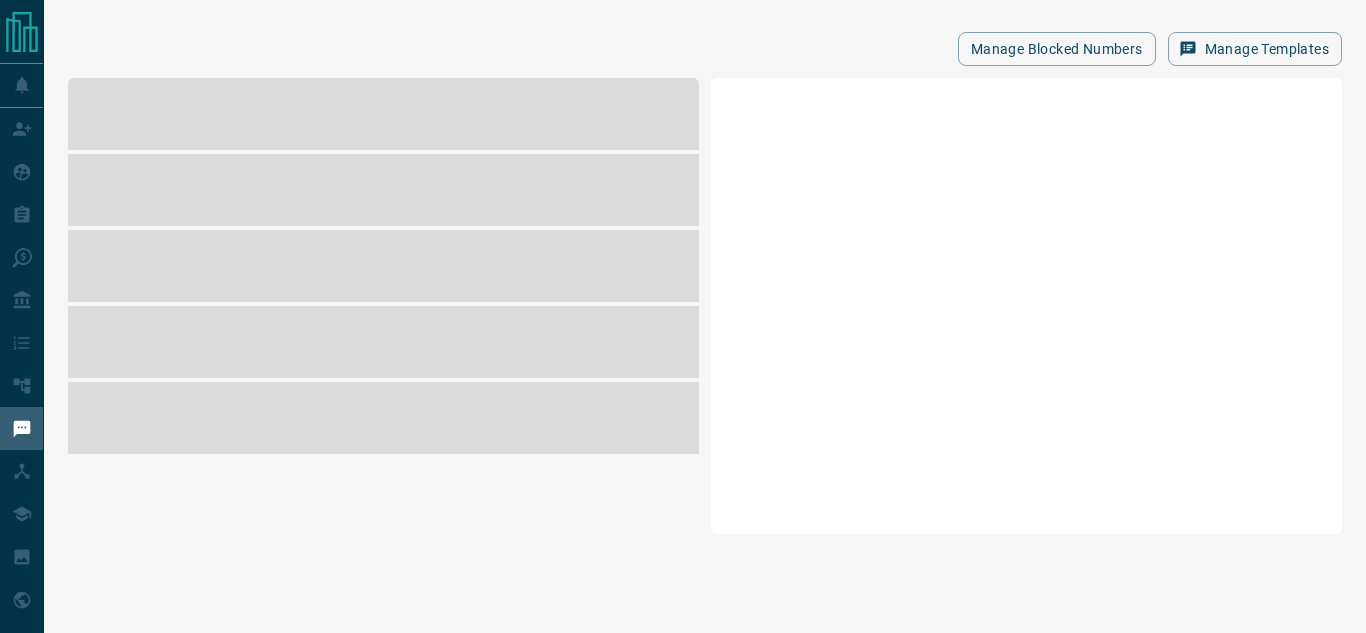 scroll, scrollTop: 0, scrollLeft: 0, axis: both 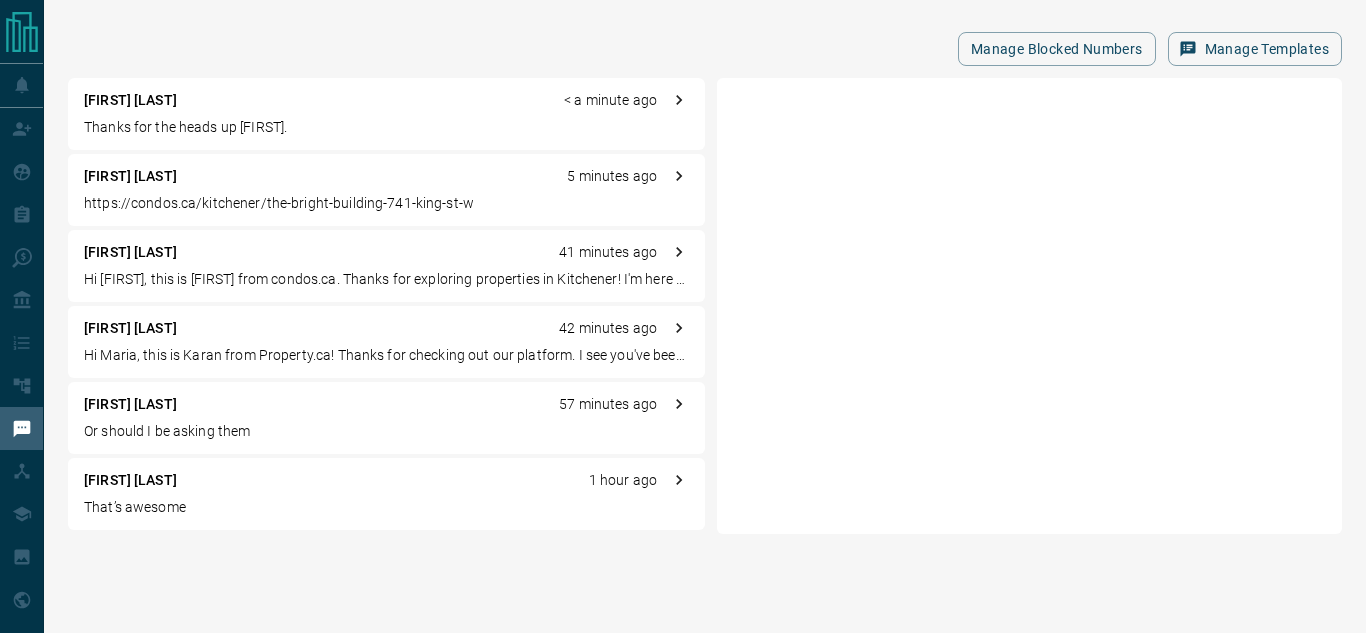 click on "https://condos.ca/kitchener/the-bright-building-741-king-st-w" at bounding box center (386, 203) 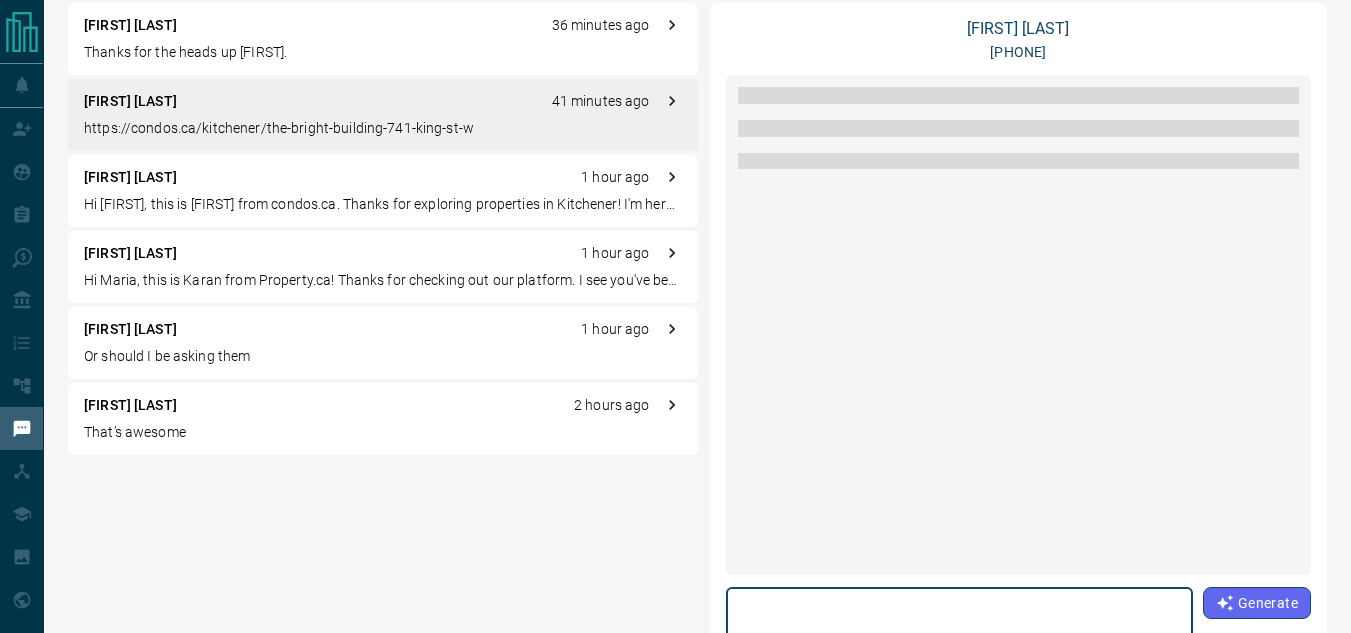 scroll, scrollTop: 231, scrollLeft: 0, axis: vertical 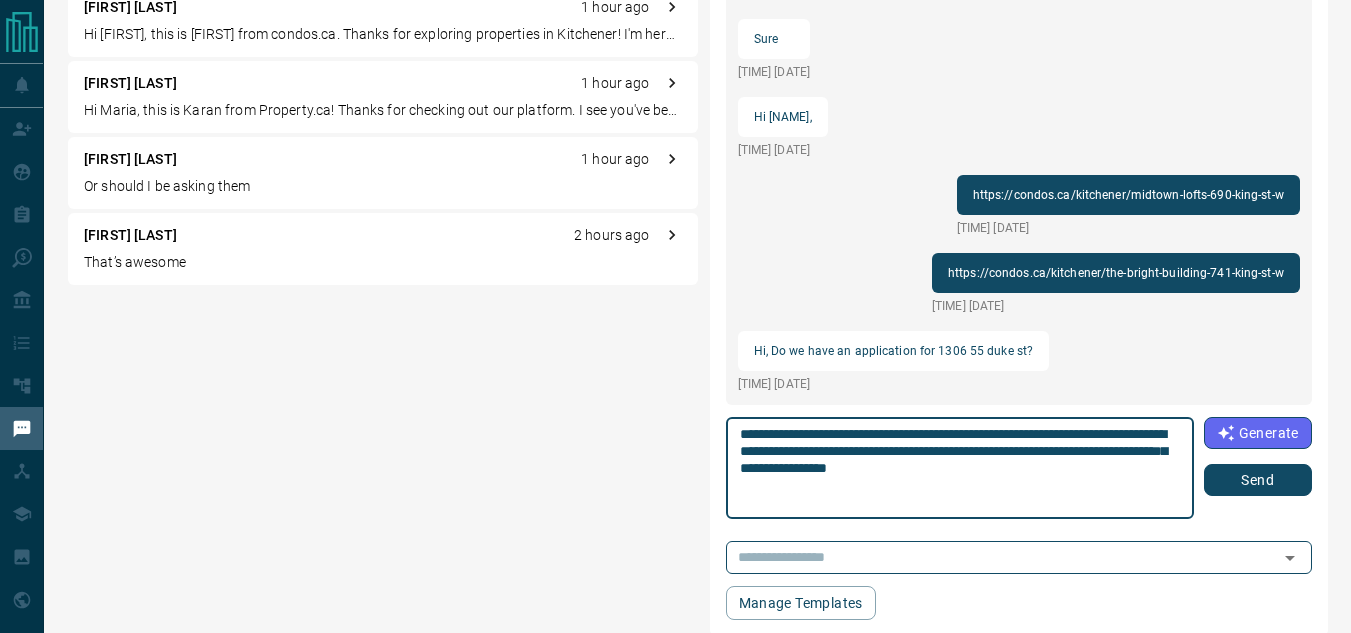 type on "**********" 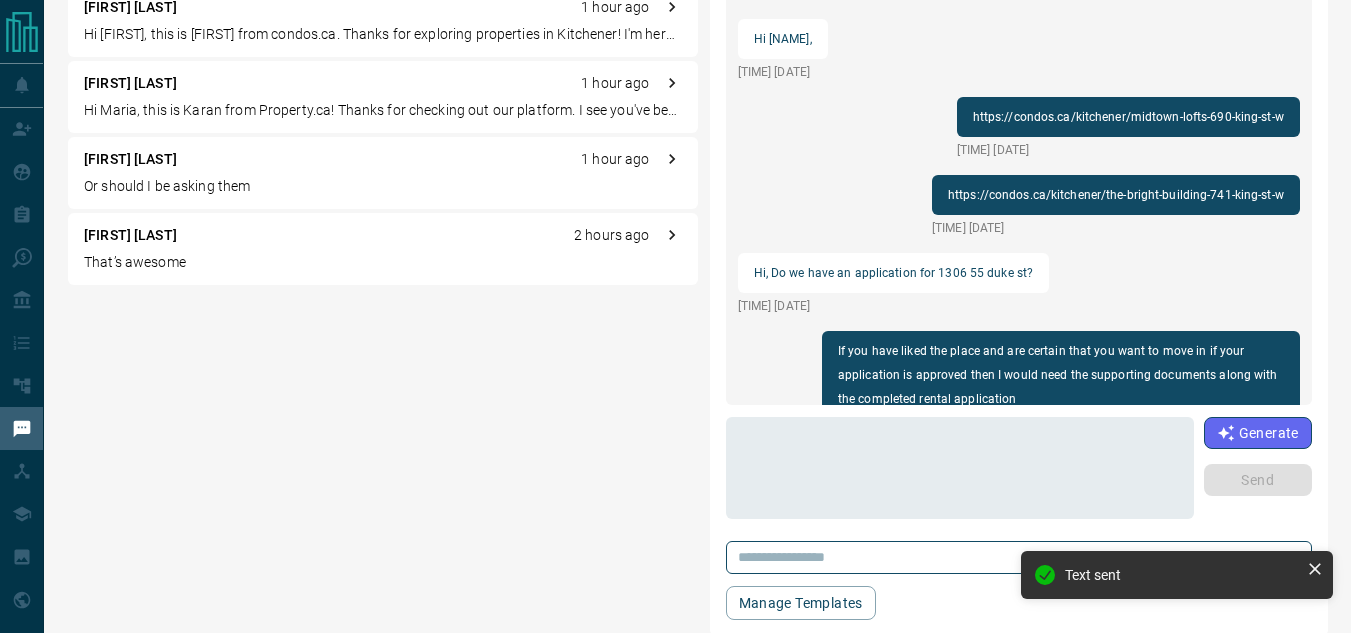 scroll, scrollTop: 1970, scrollLeft: 0, axis: vertical 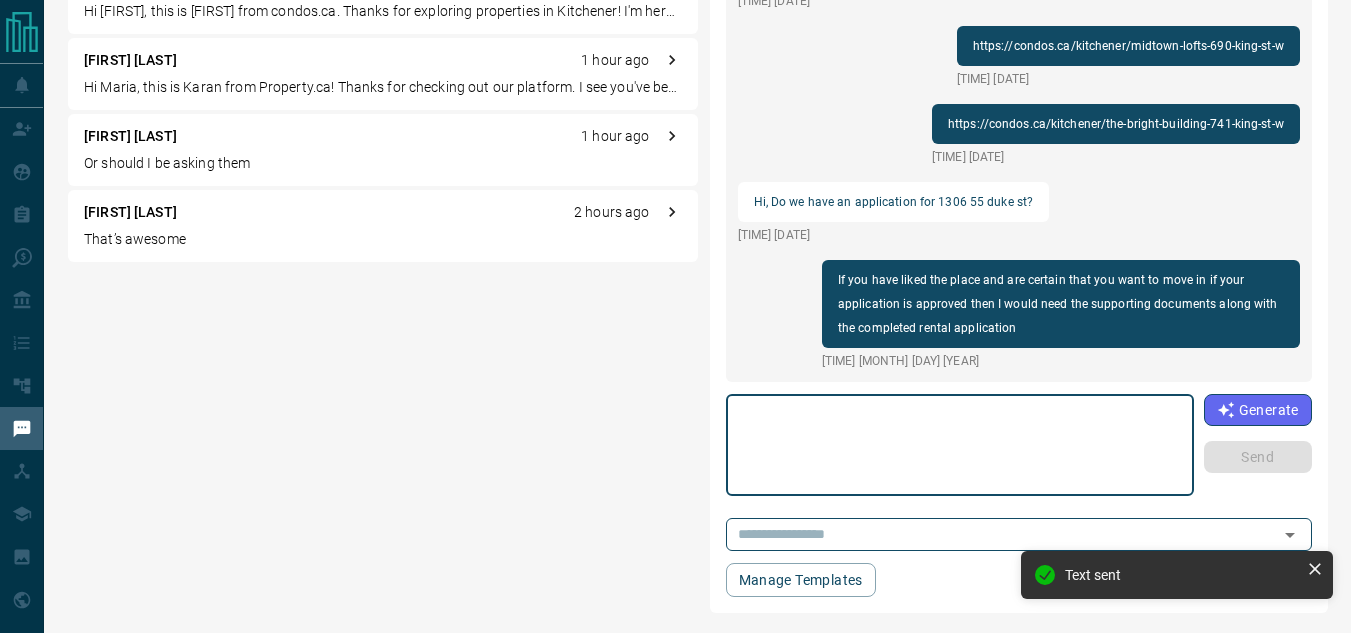 click at bounding box center [960, 445] 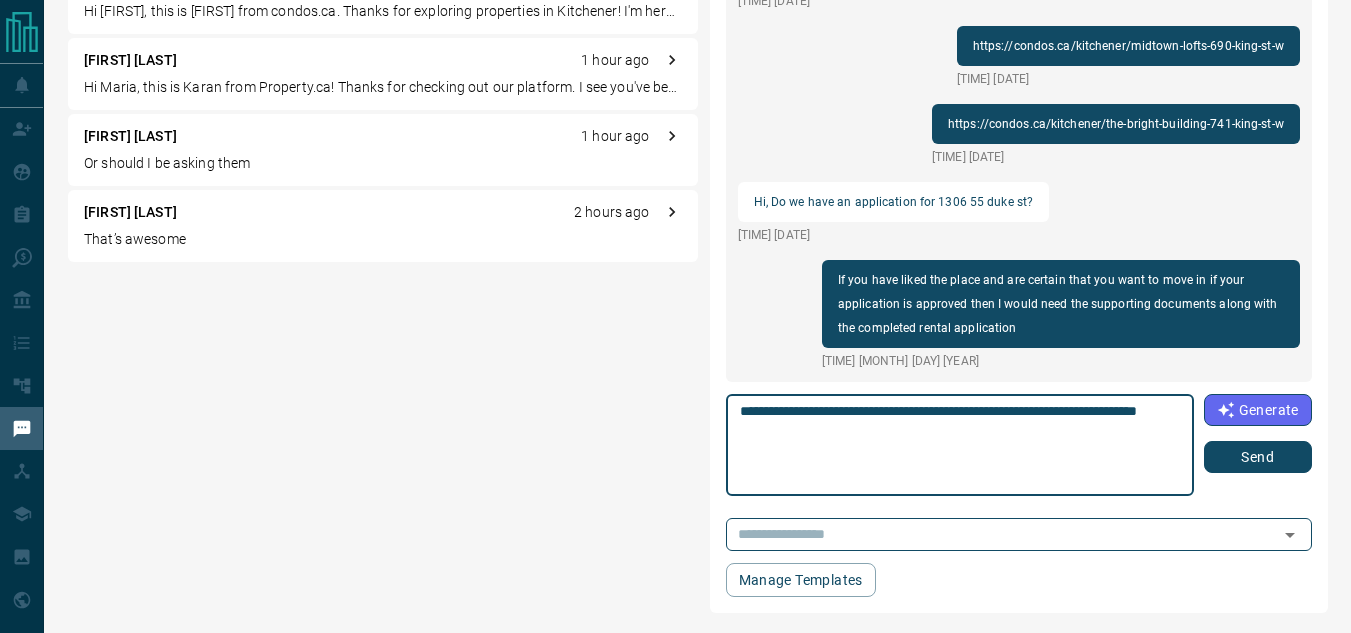 click on "**********" at bounding box center (960, 445) 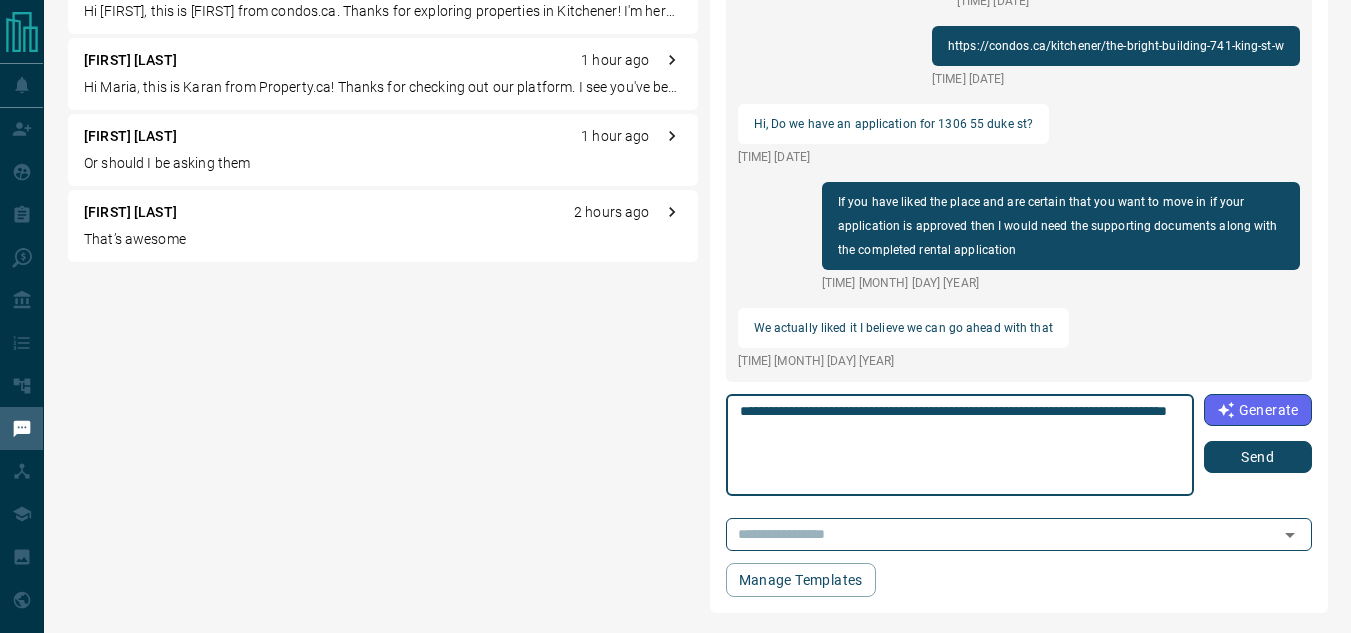 type on "**********" 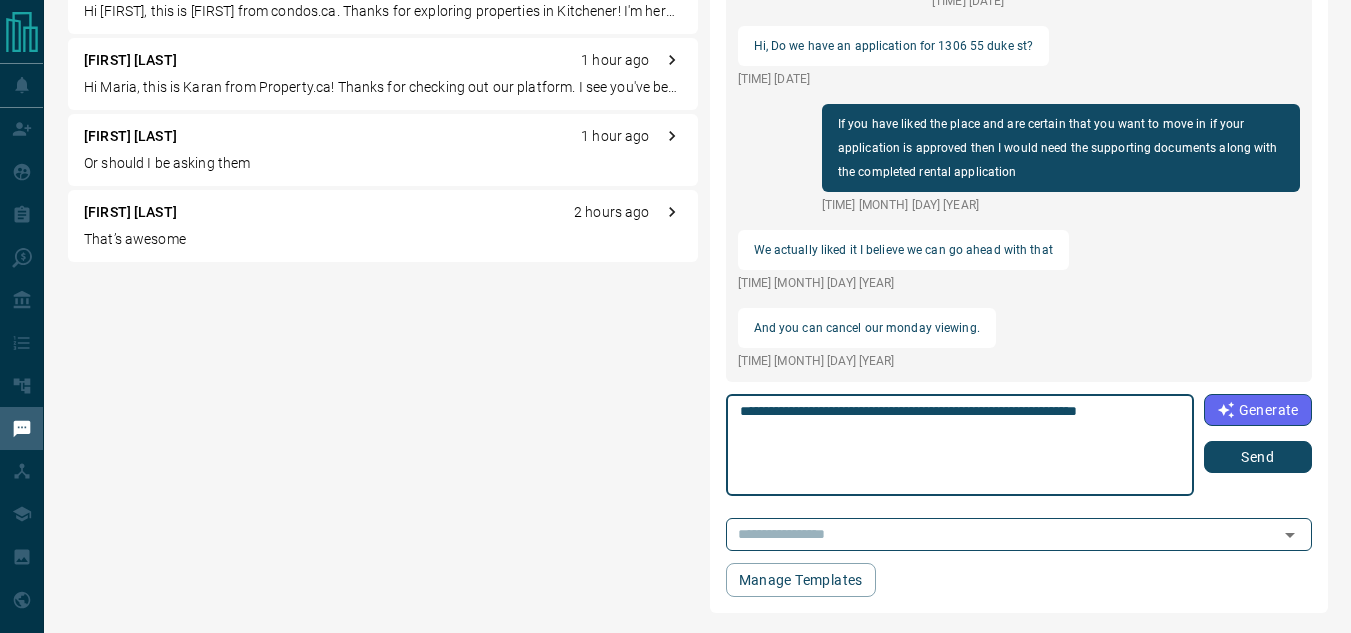 type on "**********" 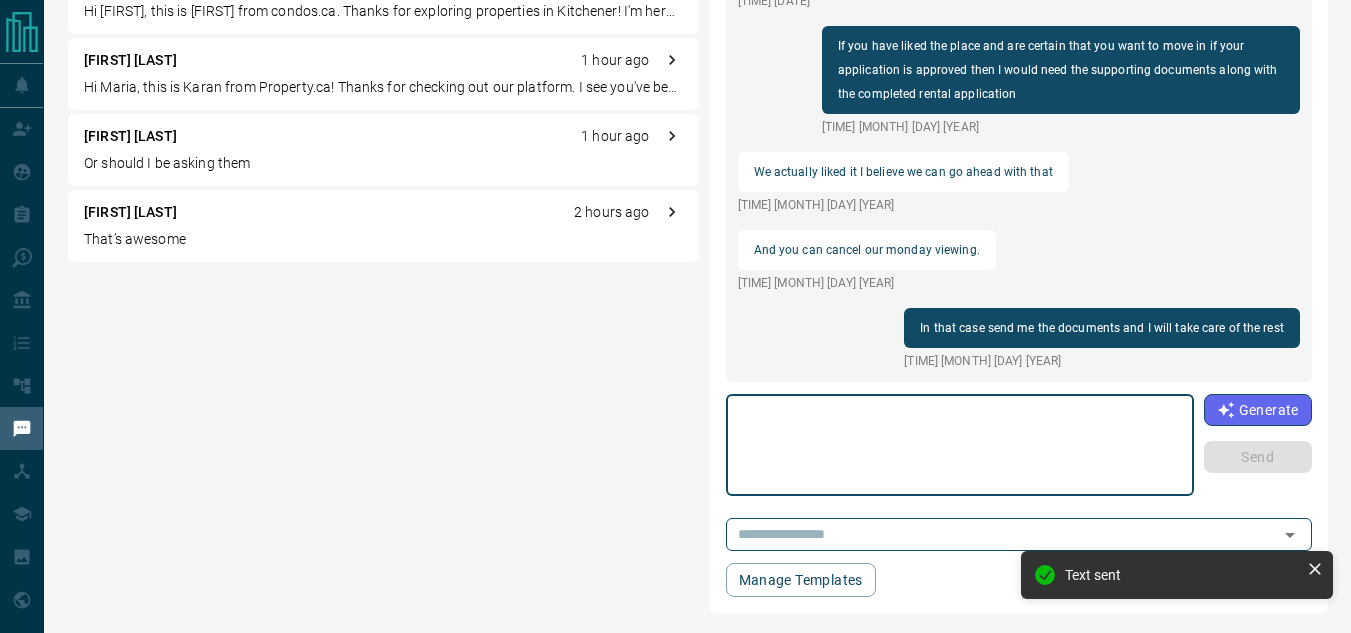 click at bounding box center [960, 445] 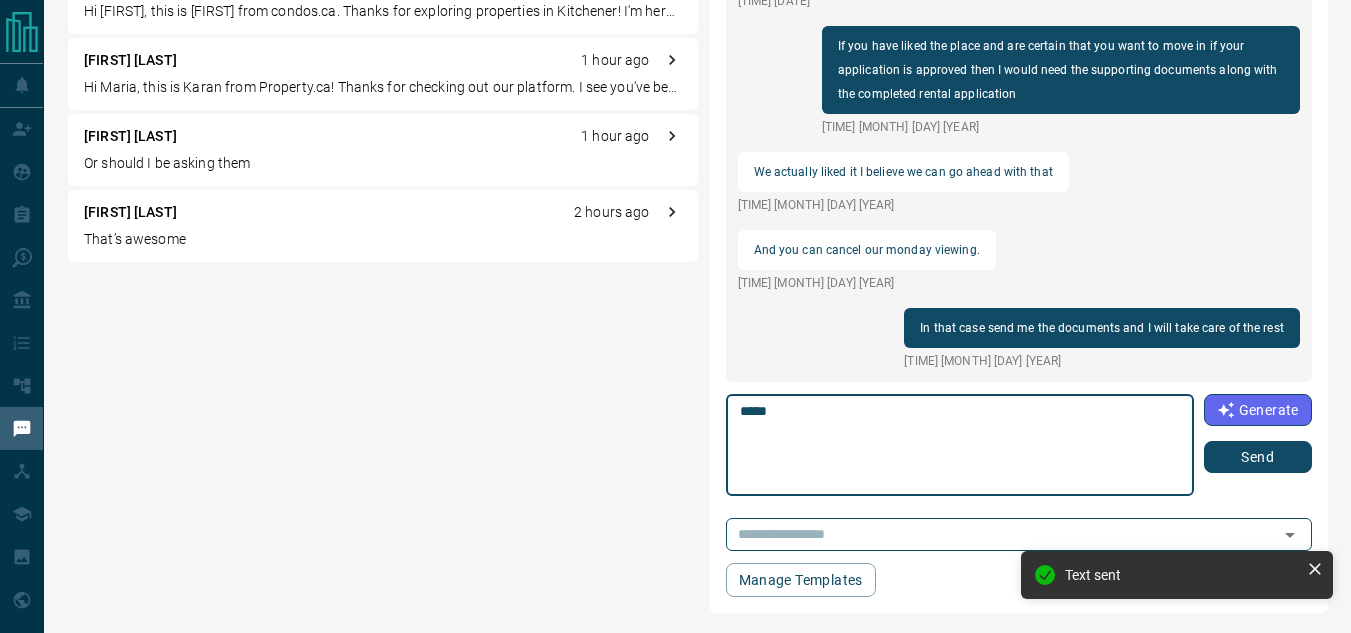 type on "****" 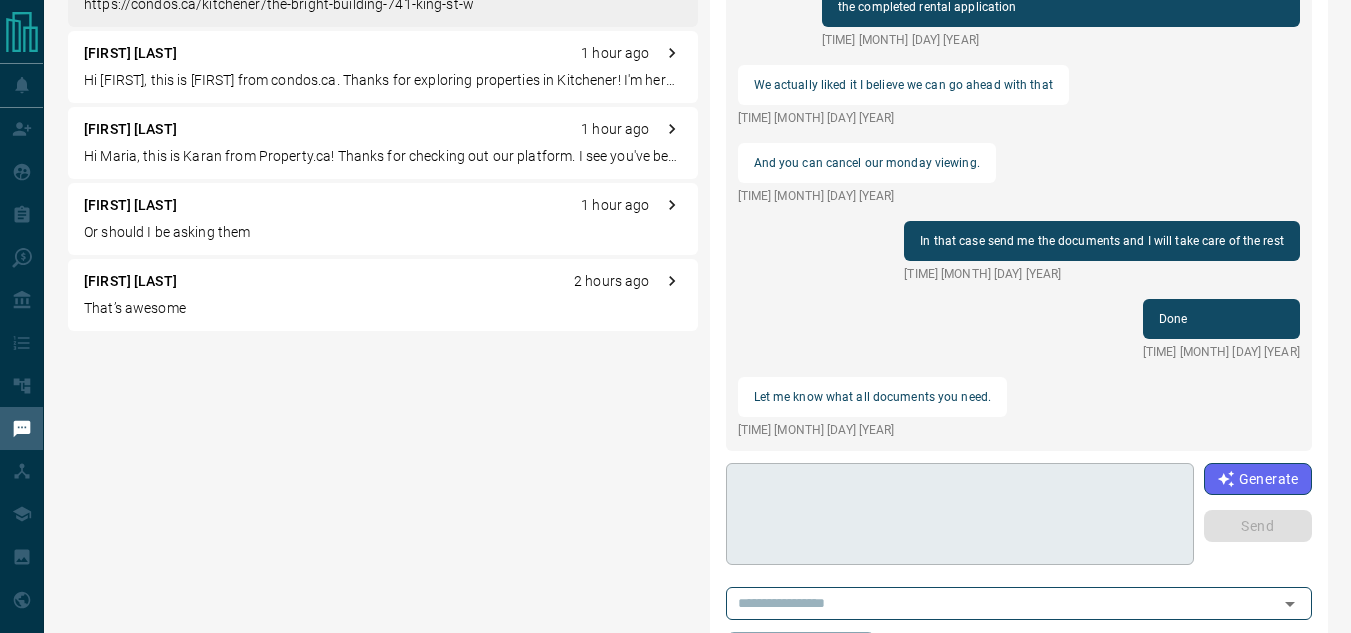 scroll, scrollTop: 200, scrollLeft: 0, axis: vertical 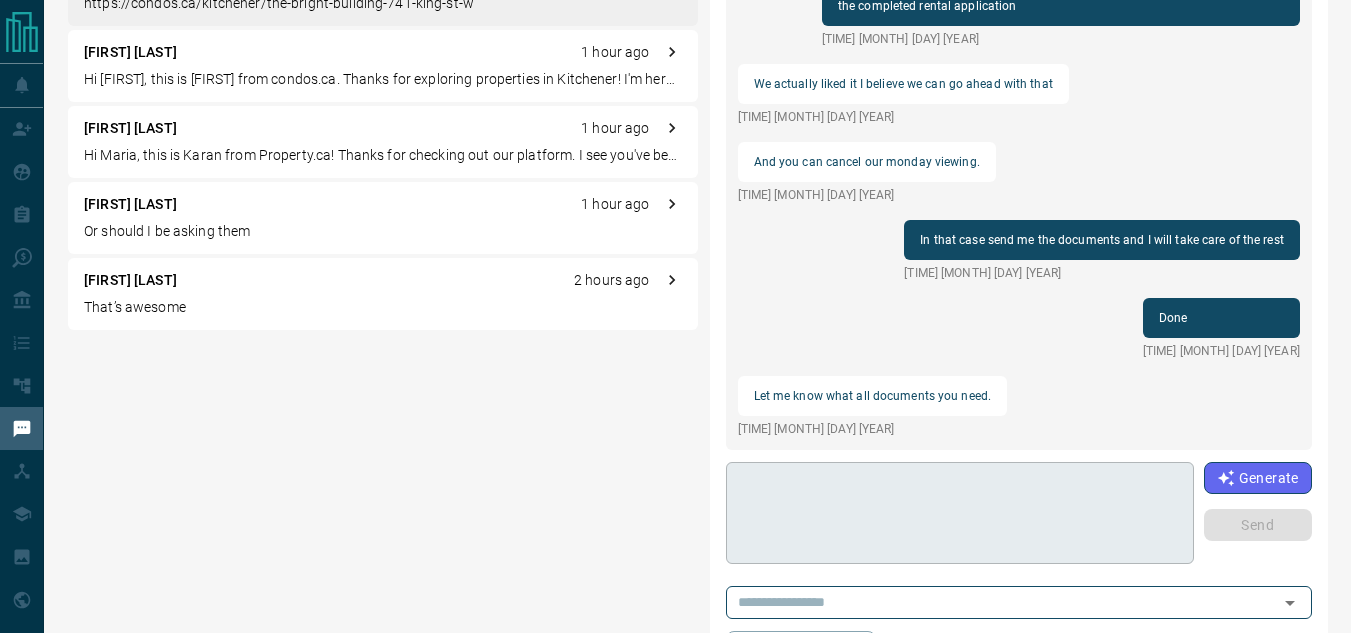 click at bounding box center [960, 513] 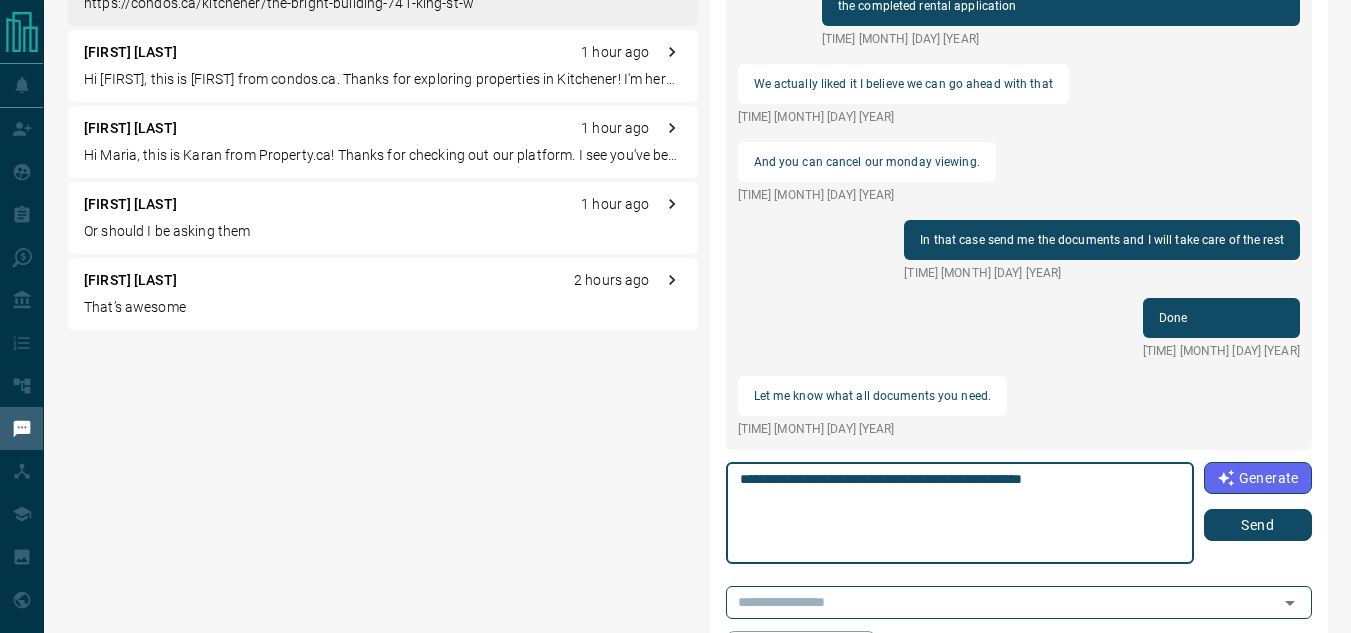 type on "**********" 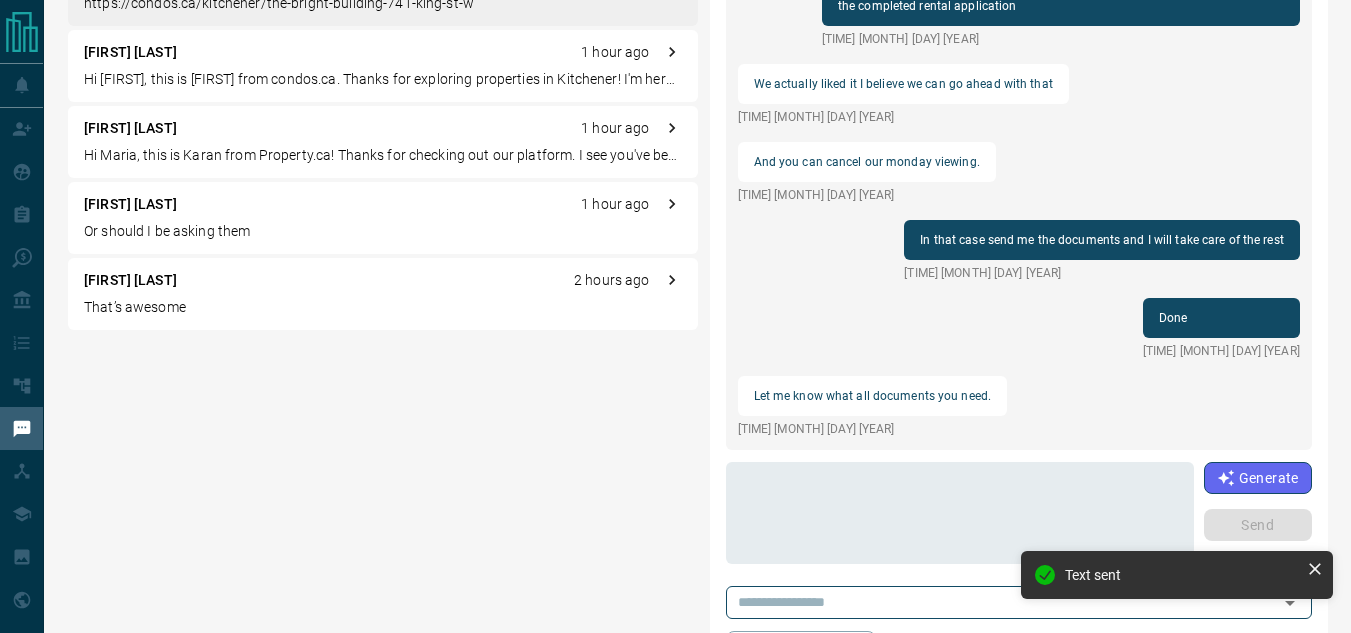 scroll, scrollTop: 1970, scrollLeft: 0, axis: vertical 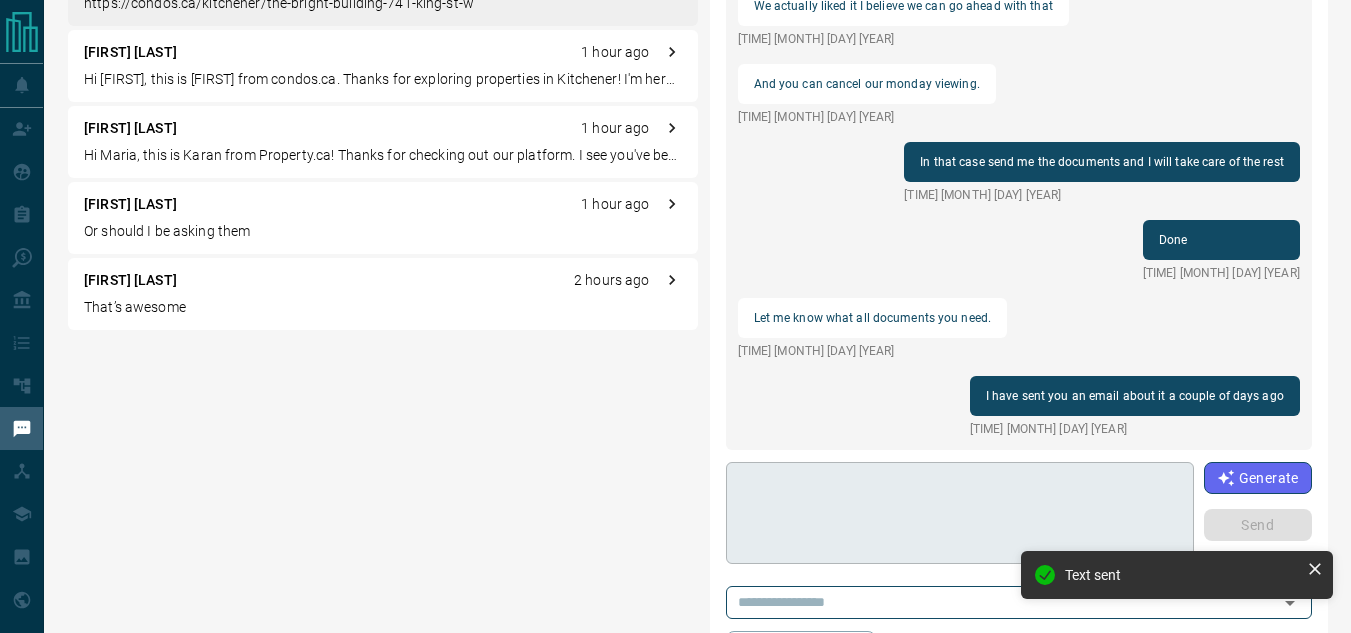 click at bounding box center (960, 513) 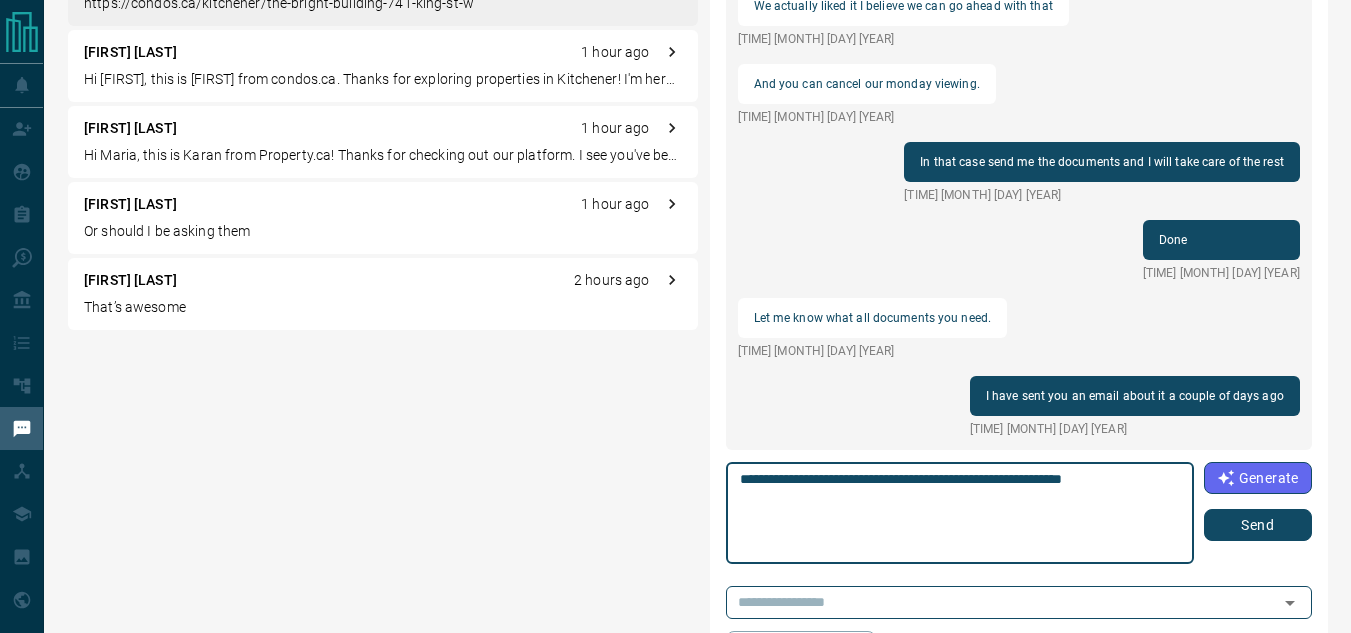 type on "**********" 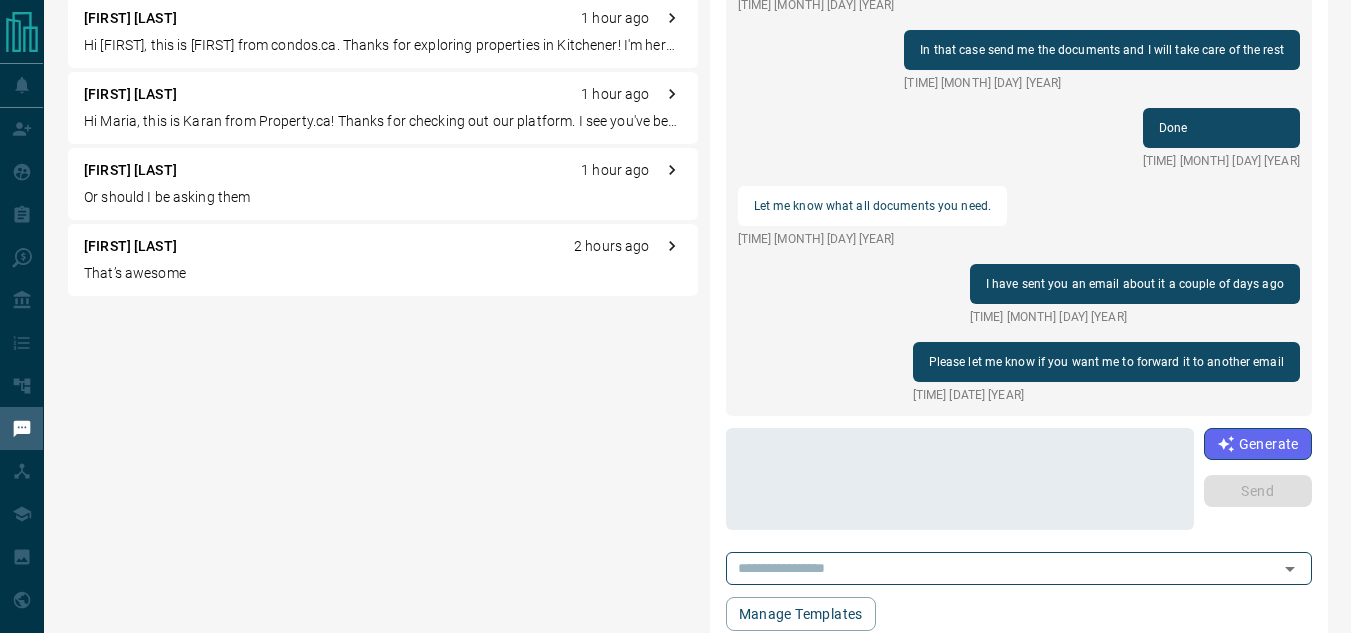 scroll, scrollTop: 268, scrollLeft: 0, axis: vertical 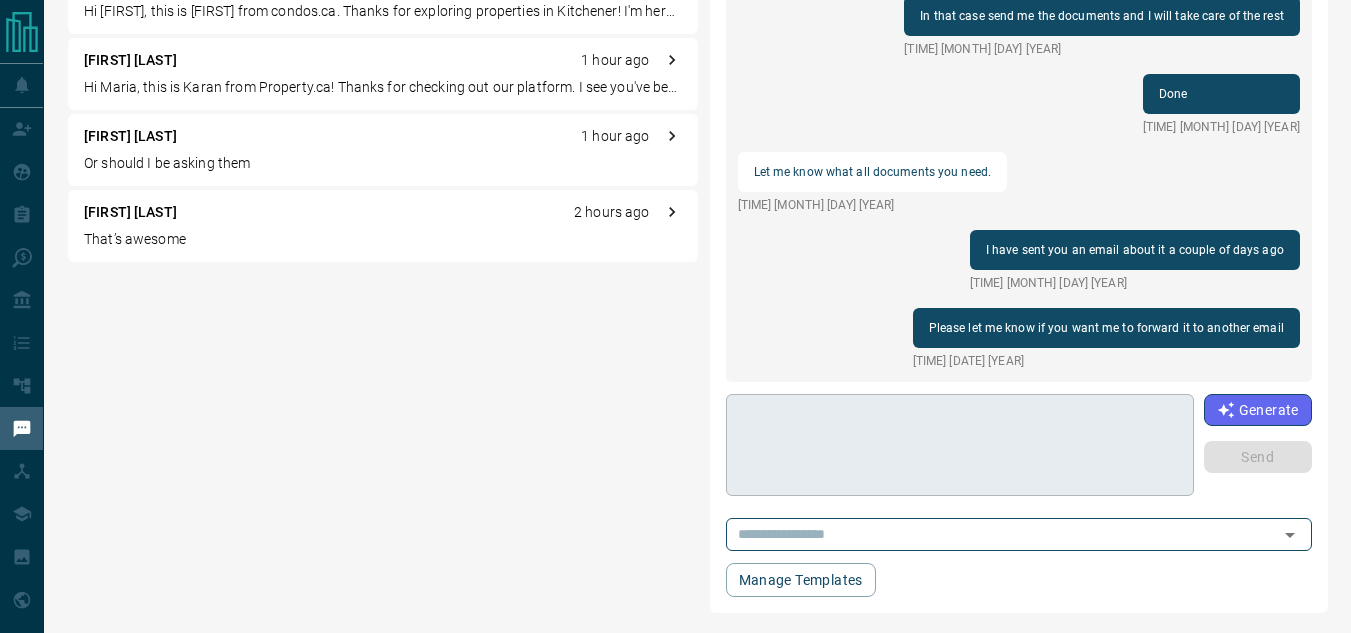 click at bounding box center [960, 445] 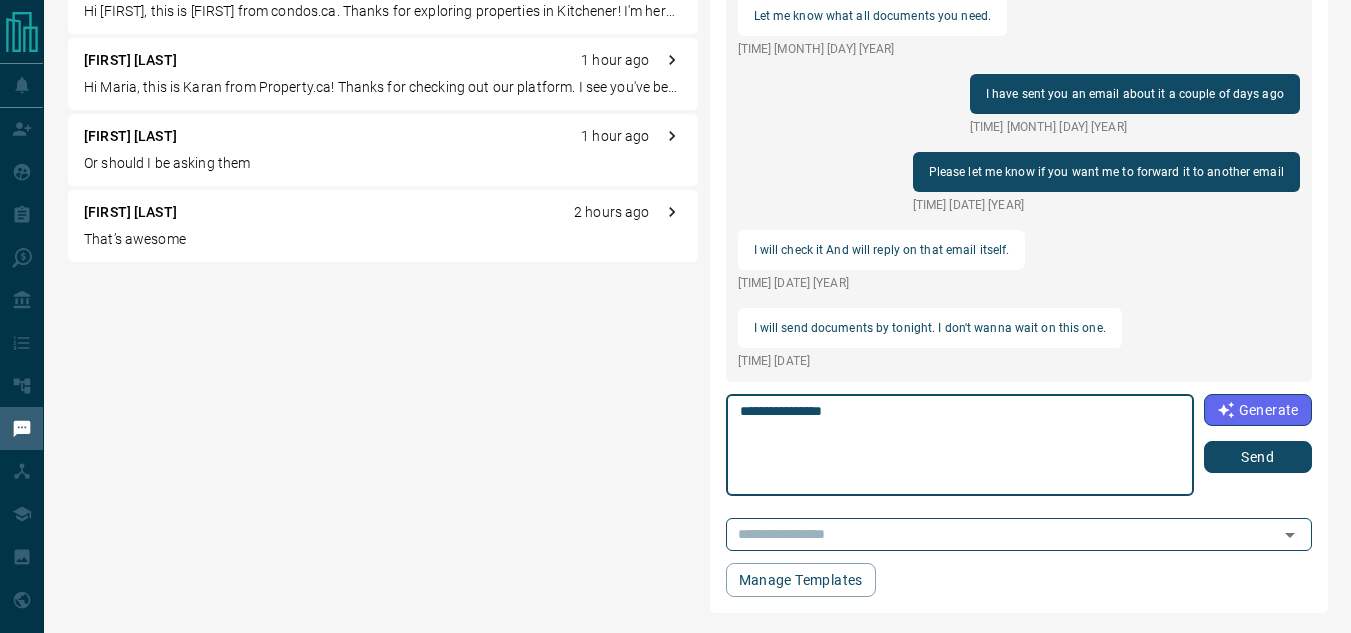 scroll, scrollTop: 1946, scrollLeft: 0, axis: vertical 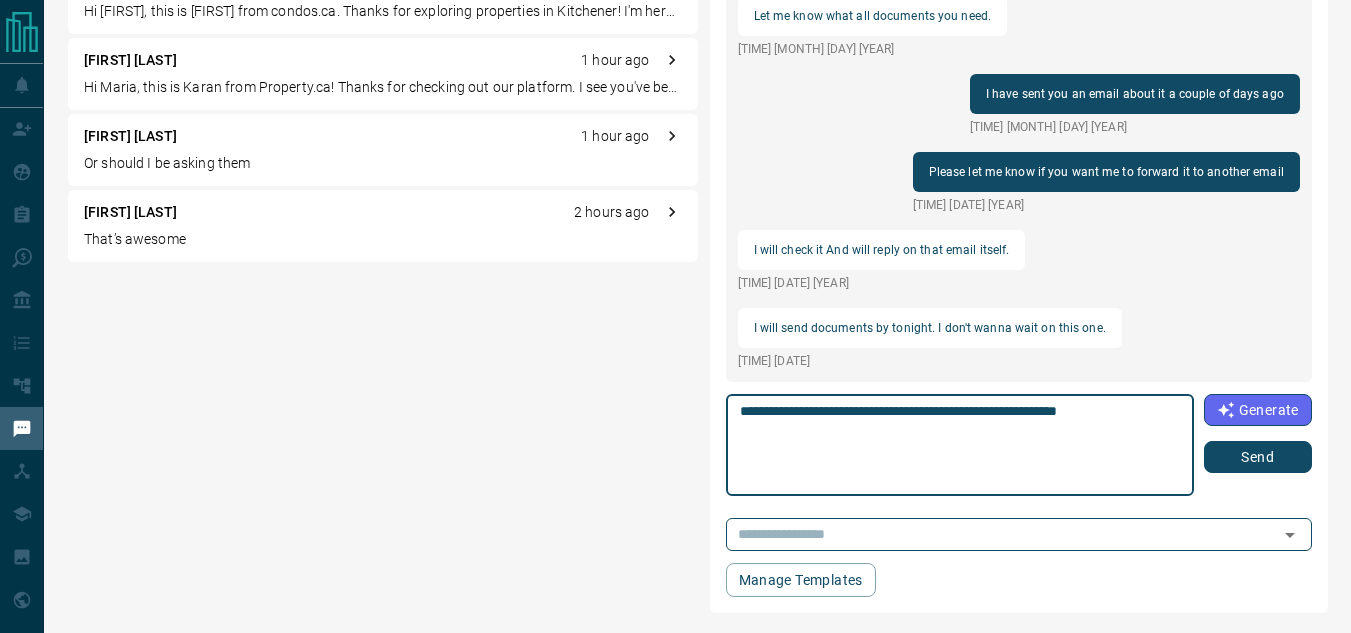 type on "**********" 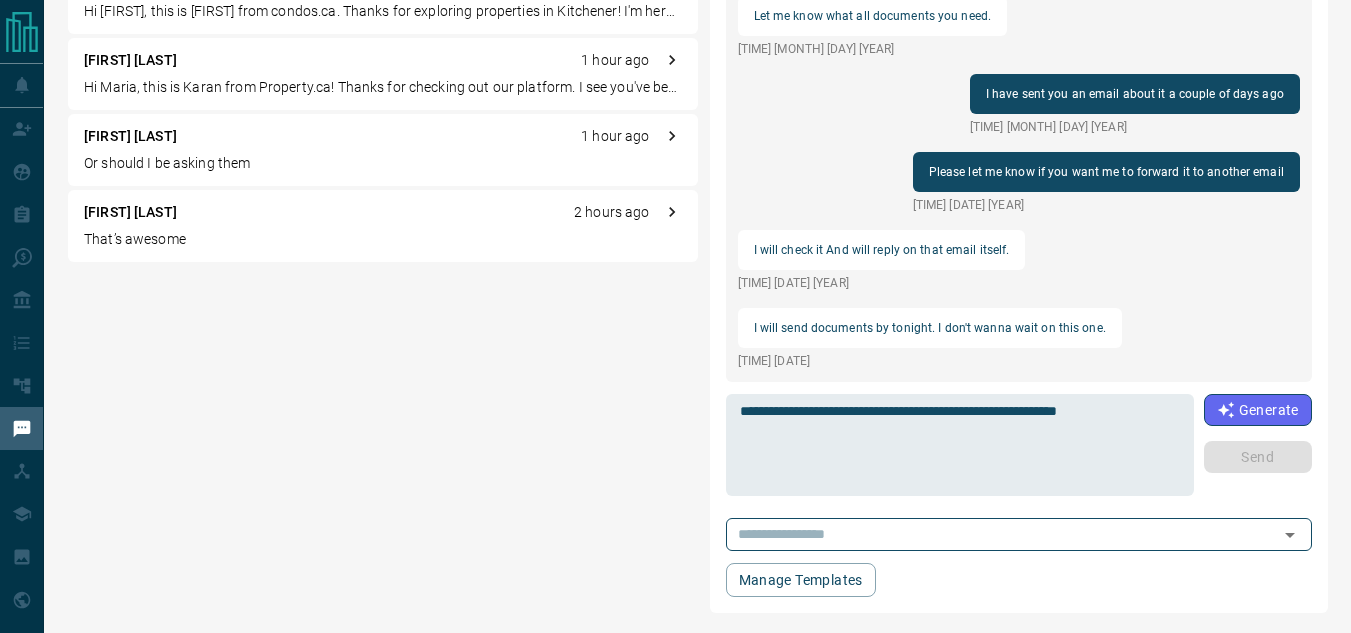 type 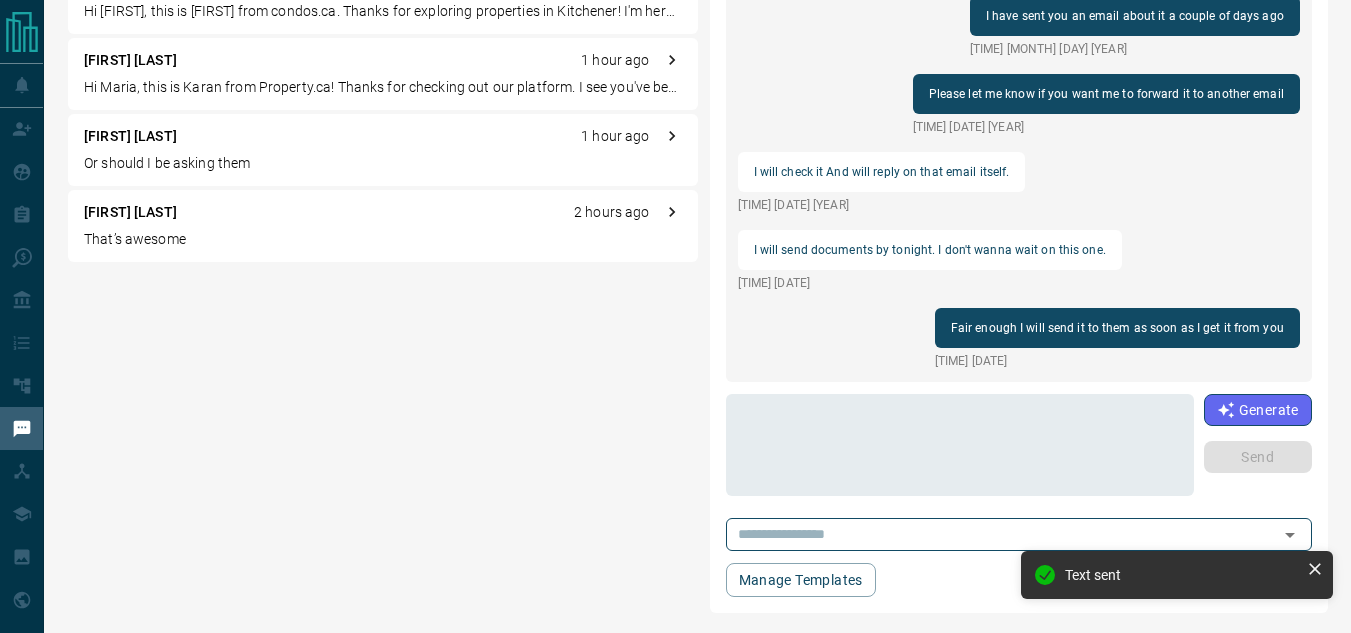 scroll, scrollTop: 0, scrollLeft: 0, axis: both 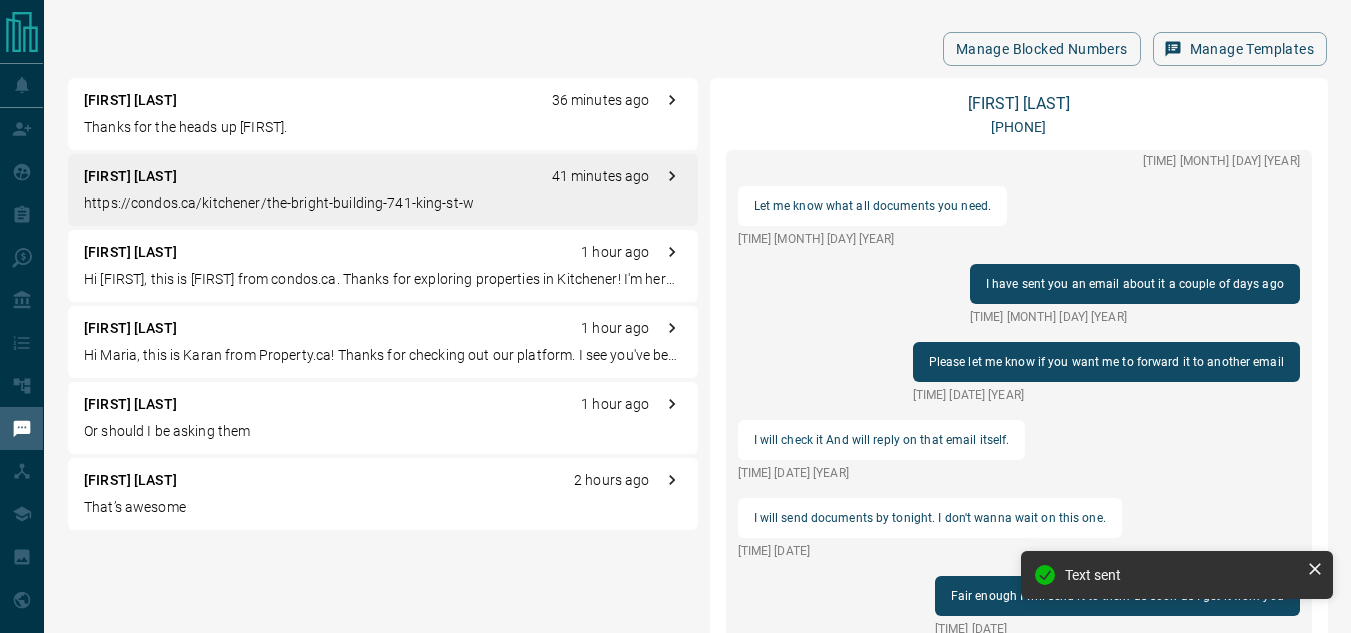 click on "Manage Blocked Numbers Manage Templates [FIRST] [LAST] [TIME] ago Thanks for the heads up [FIRST]. [FIRST] [LAST] [TIME] ago Hi [FIRST], this is [FIRST] from condos.ca. Thanks for exploring properties in [CITY]! I'm here to help if you have any questions about the listings you've checked out or if you'd like me to set up a personalized listing alert for you. Let me know how I can assist! [FIRST] [LAST] [TIME] ago Hi [FIRST], this is [FIRST] from Property.ca! Thanks for checking out our platform. I see you've been looking at some listings in [CITY], and I'd love to help you find the perfect home. Can I set up a listing alert for you to keep you updated with new properties? Let me know how I can assist! [FIRST] [LAST] [TIME] ago Or should I be asking them [FIRST] [LAST] [TIME] ago That’s awesome [FIRST] [LAST] [TIME] ago Sounds good pls send me [MONTH]’s ID card on email as well [FIRST] [LAST] [TIME] ago Ok" at bounding box center [697, 450] 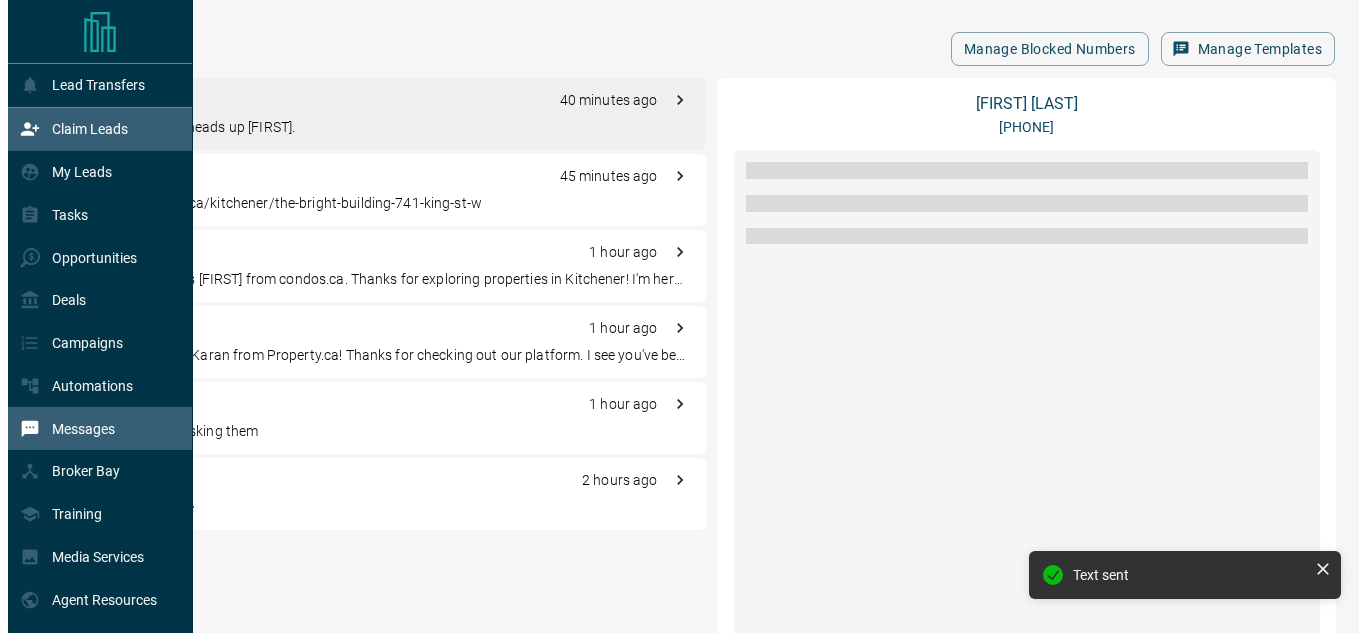 scroll, scrollTop: 2018, scrollLeft: 0, axis: vertical 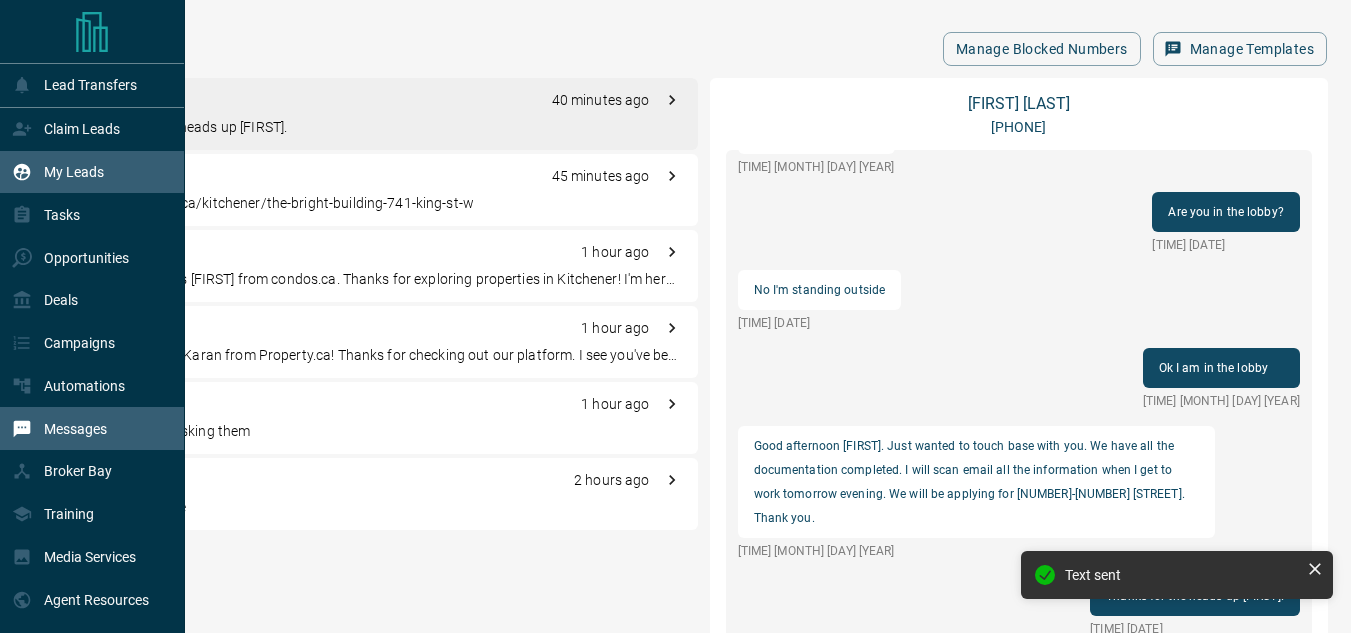 click on "My Leads" at bounding box center [58, 172] 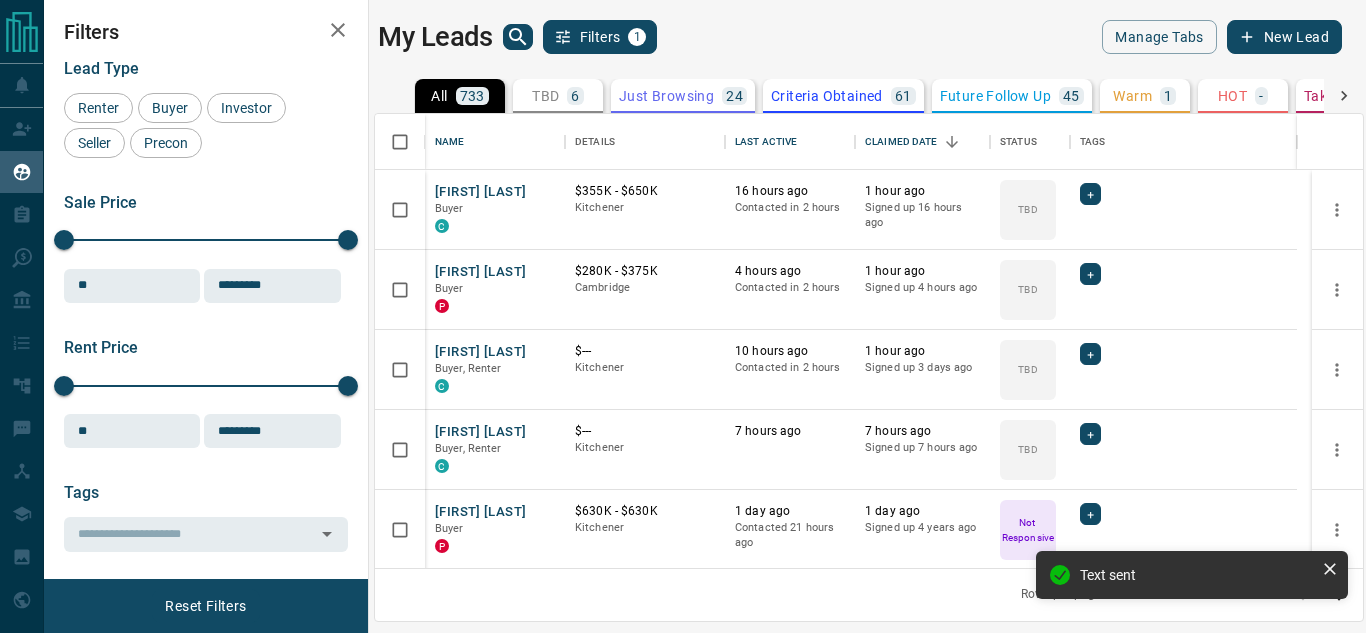 scroll, scrollTop: 16, scrollLeft: 16, axis: both 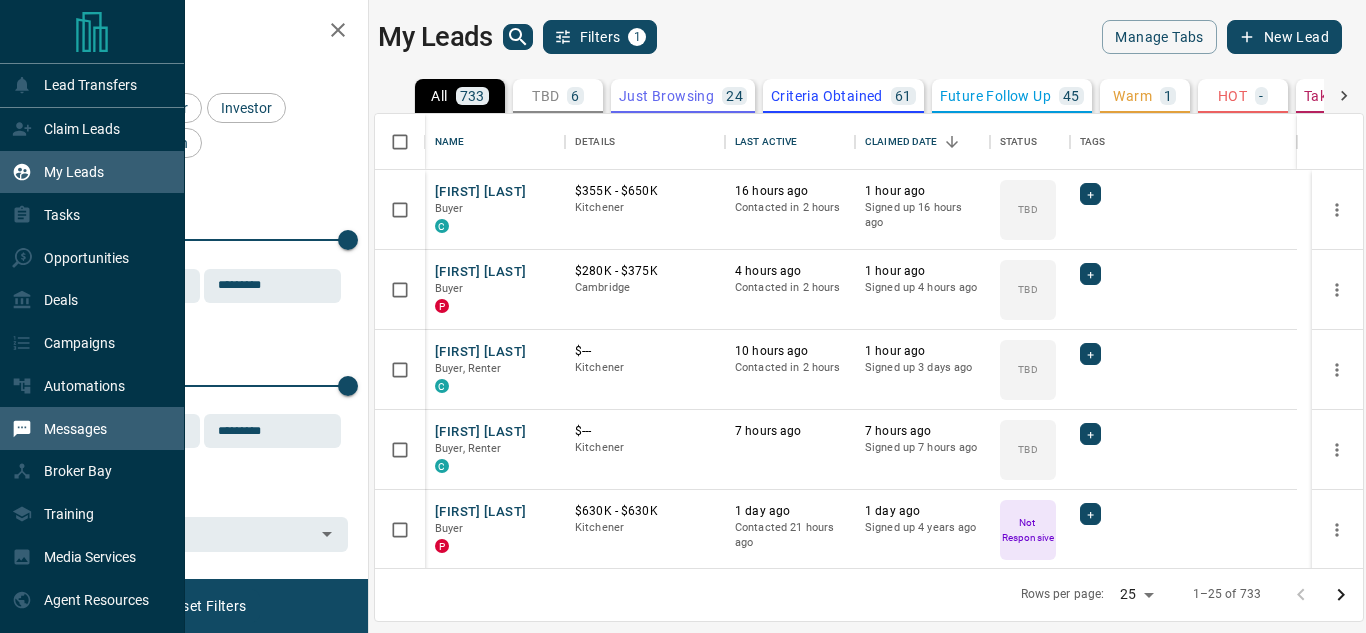 click on "Messages" at bounding box center (59, 428) 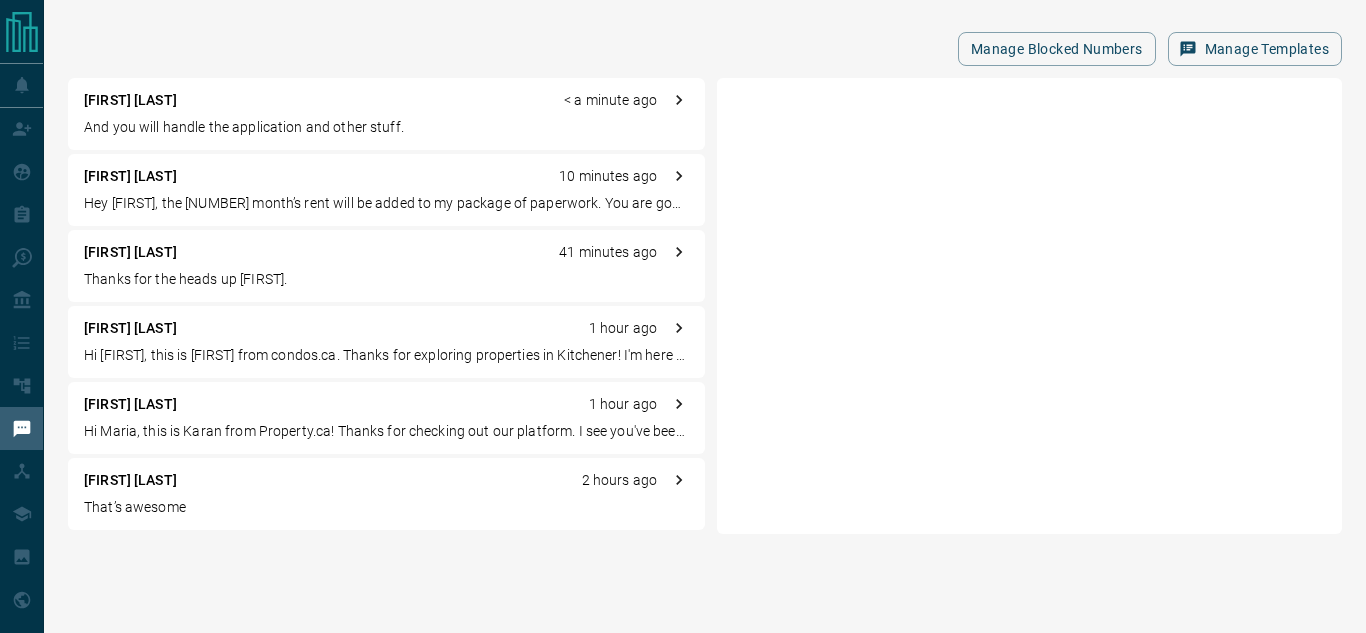 click on "And you will handle the application and other stuff." at bounding box center (386, 127) 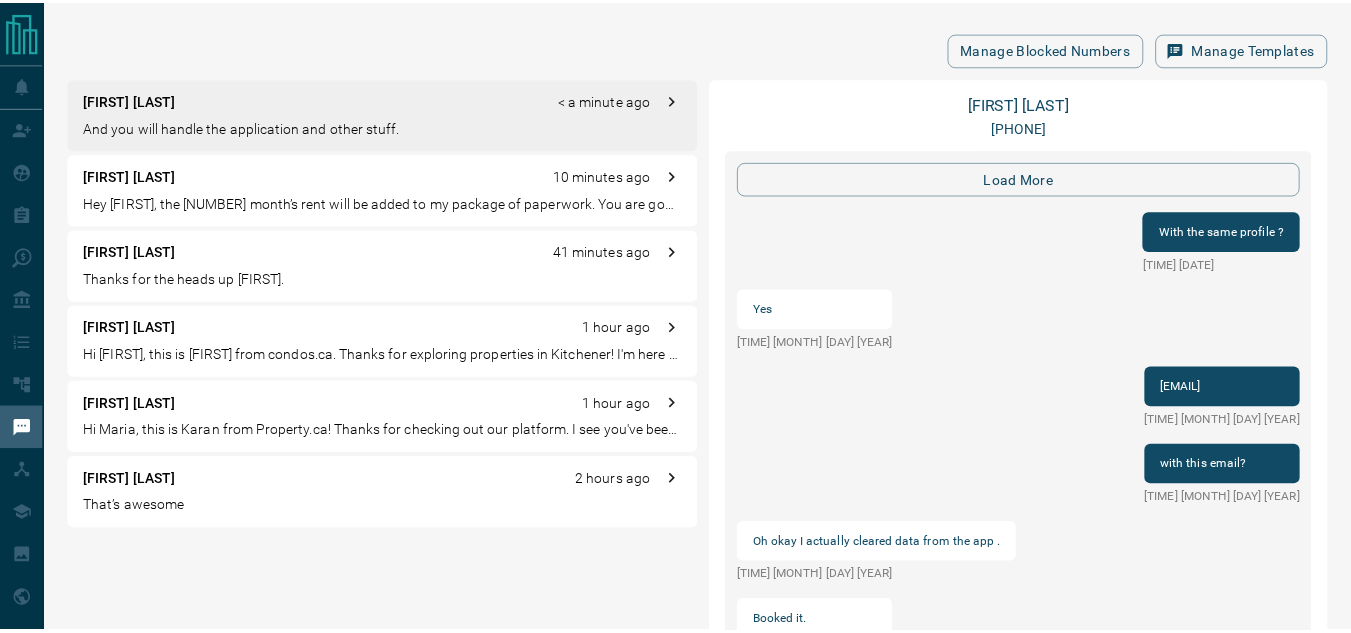 scroll, scrollTop: 75, scrollLeft: 0, axis: vertical 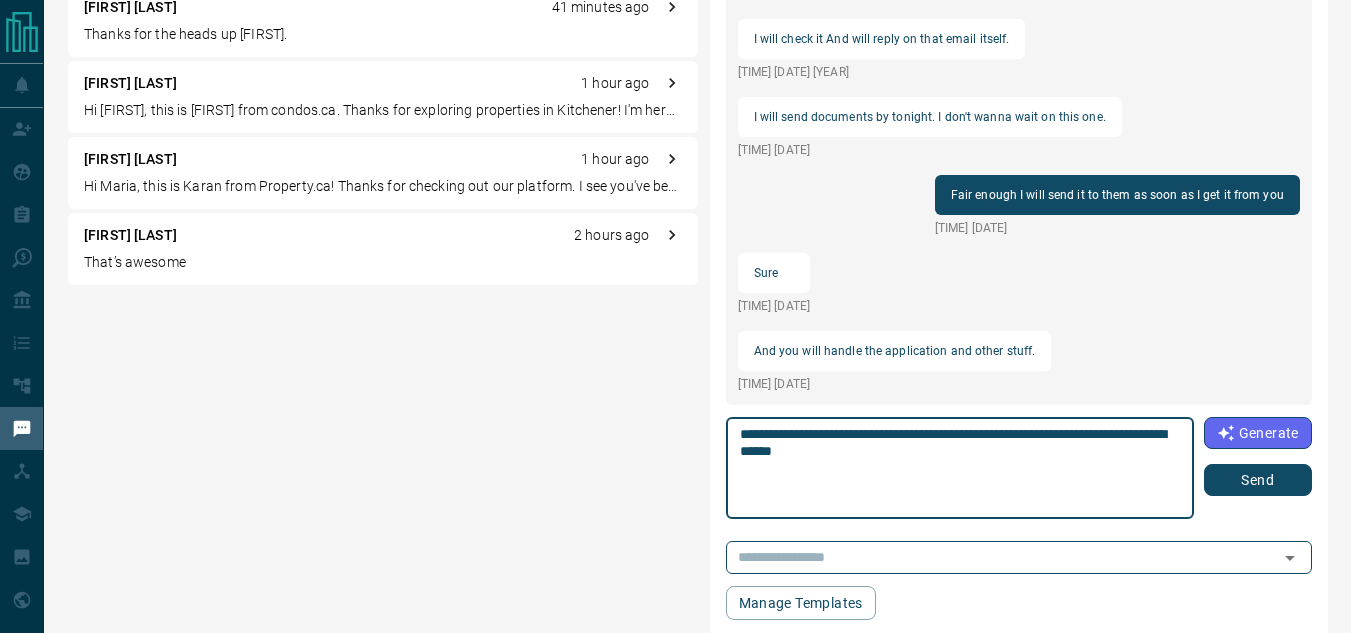 click on "**********" at bounding box center [960, 468] 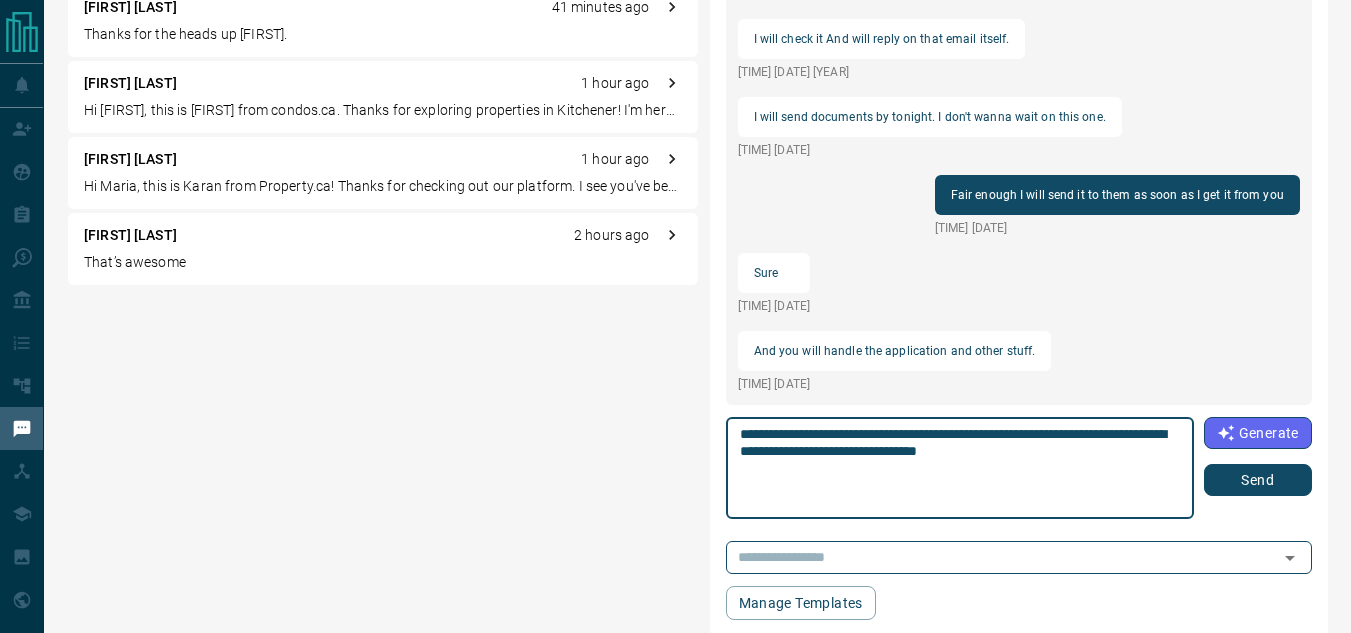 drag, startPoint x: 954, startPoint y: 435, endPoint x: 890, endPoint y: 436, distance: 64.00781 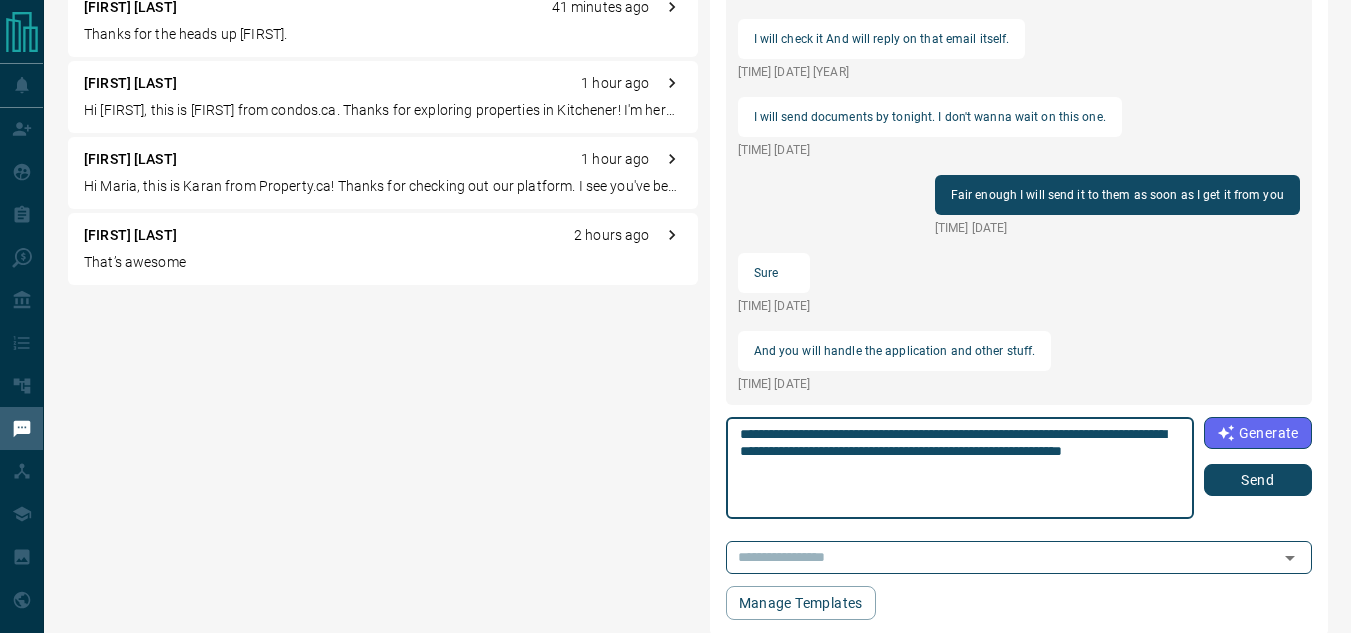 type on "**********" 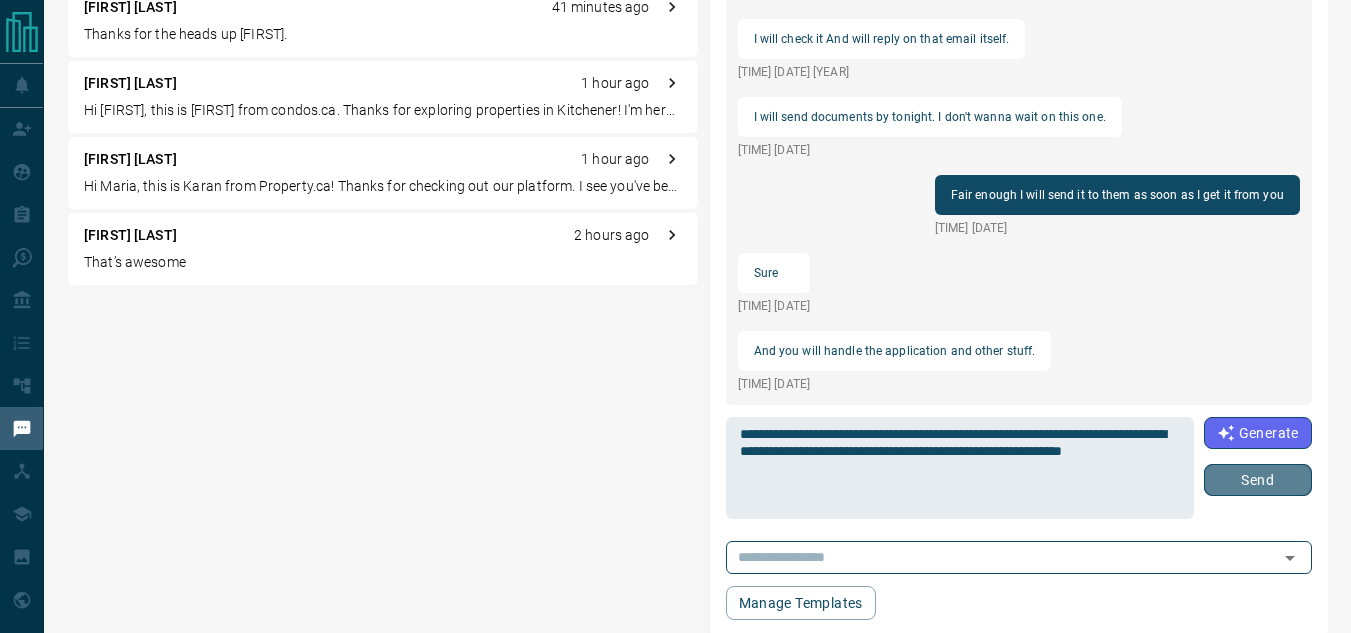 click on "Send" at bounding box center [1258, 480] 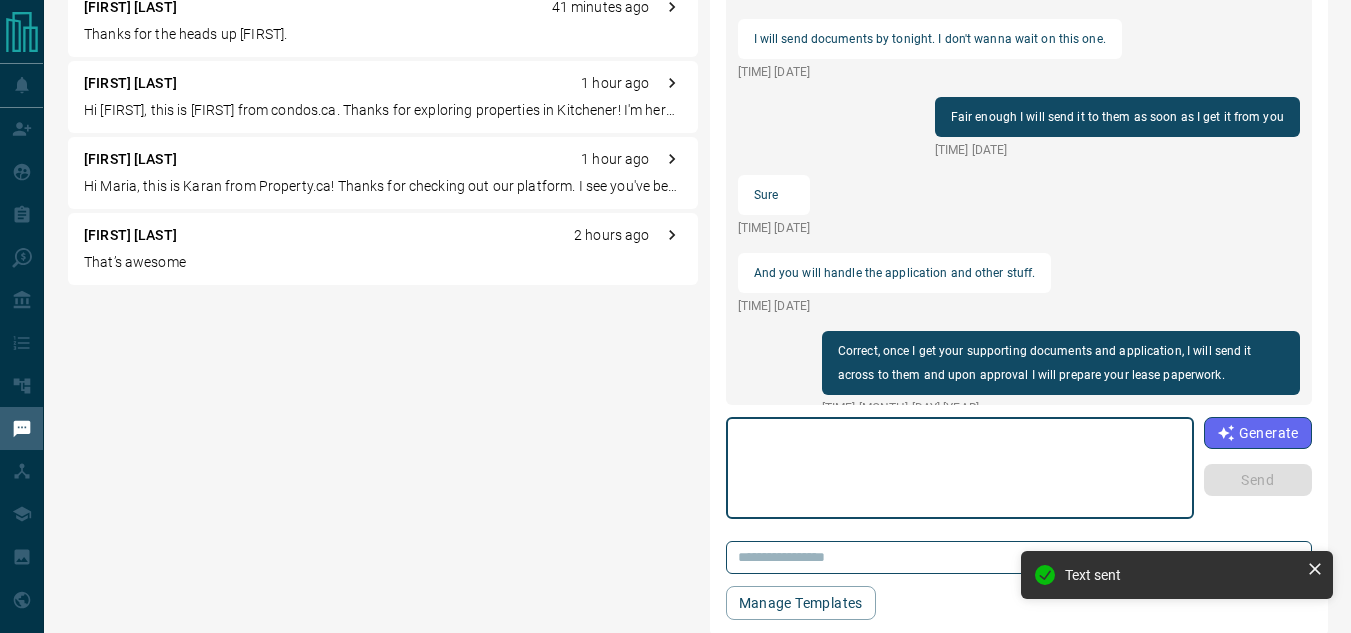 scroll, scrollTop: 1970, scrollLeft: 0, axis: vertical 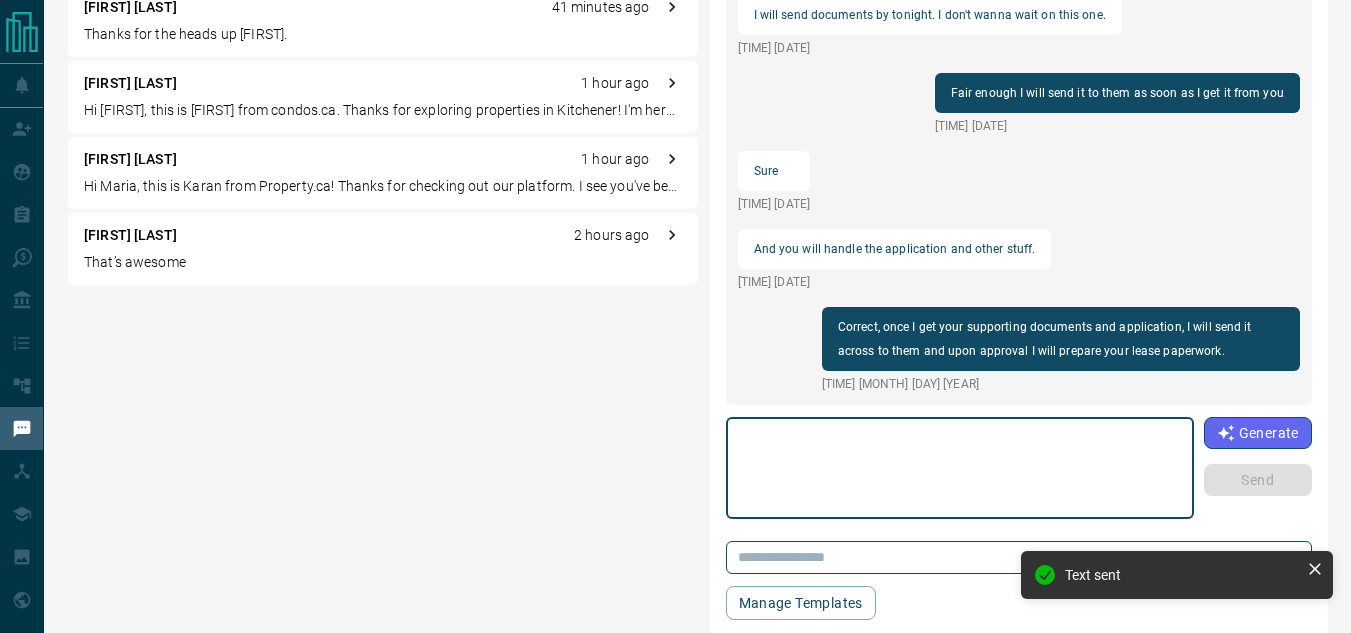 click at bounding box center [960, 468] 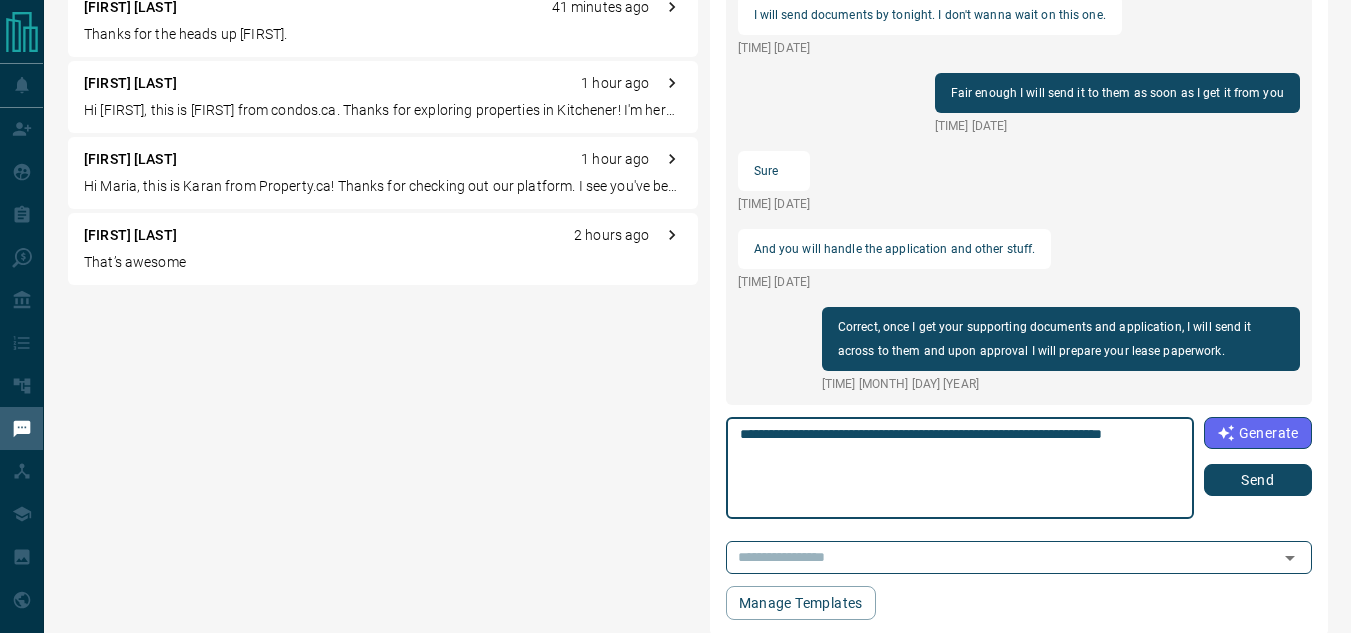 type on "**********" 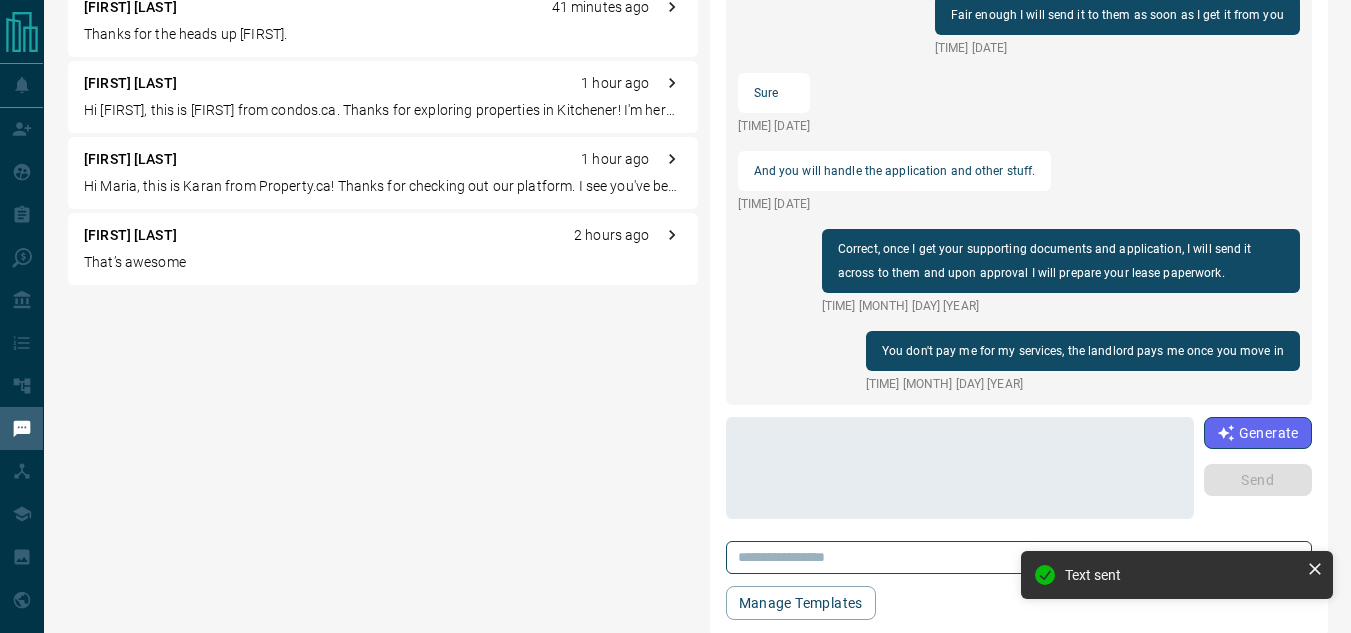 scroll, scrollTop: 0, scrollLeft: 0, axis: both 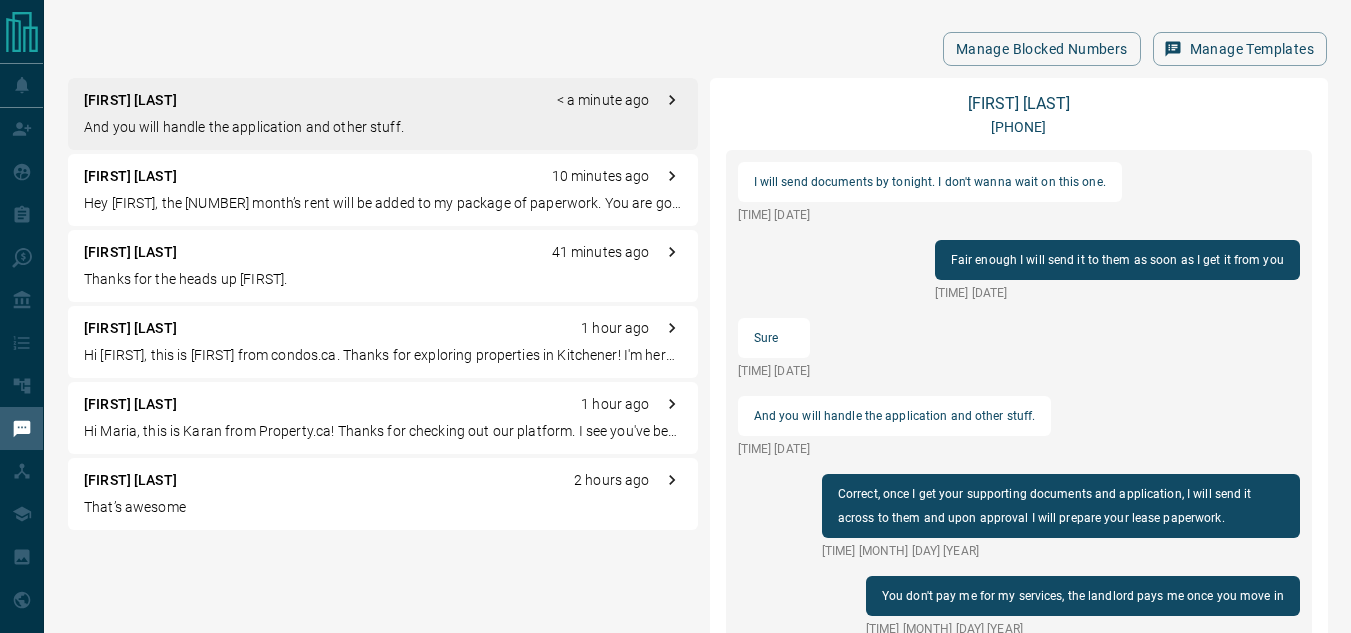 click on "And you will handle the application and other stuff." at bounding box center [383, 127] 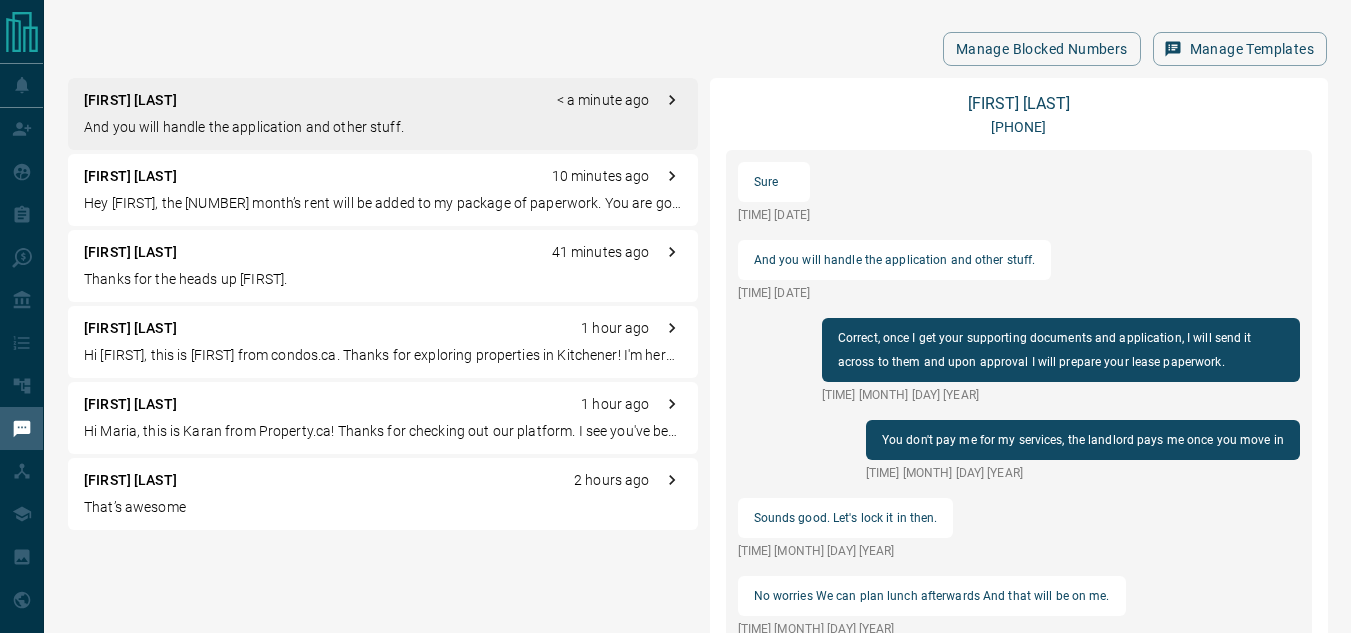 scroll, scrollTop: 268, scrollLeft: 0, axis: vertical 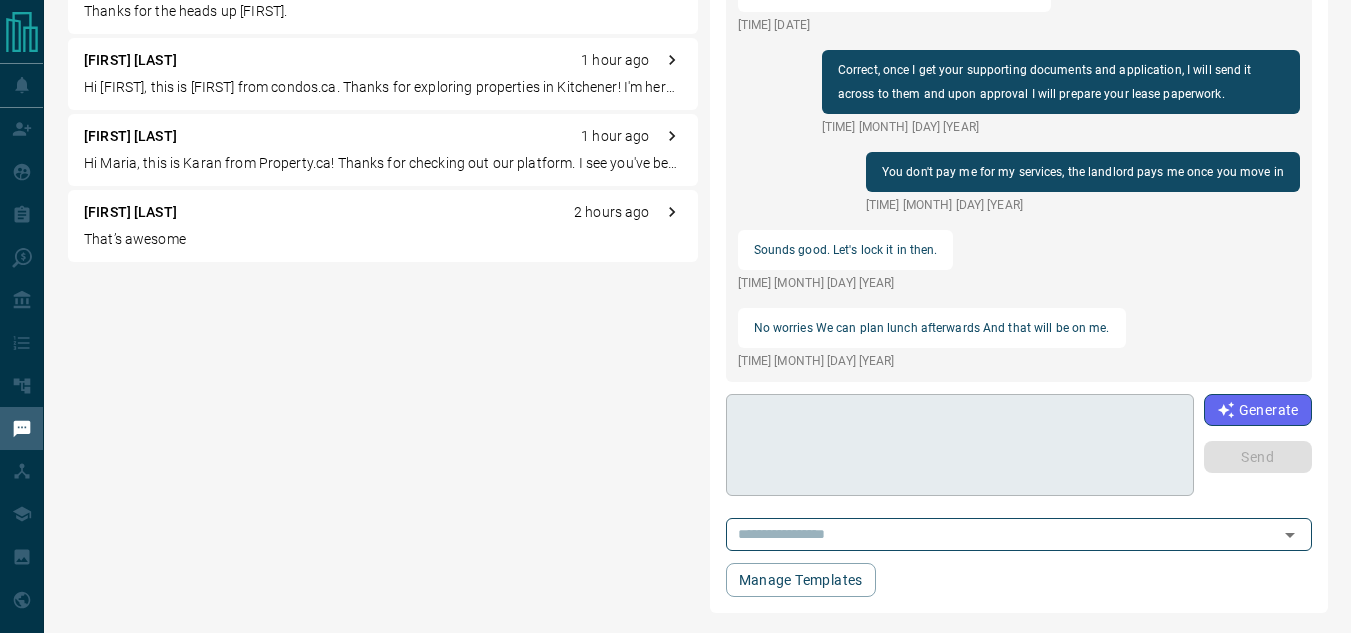 click at bounding box center [960, 445] 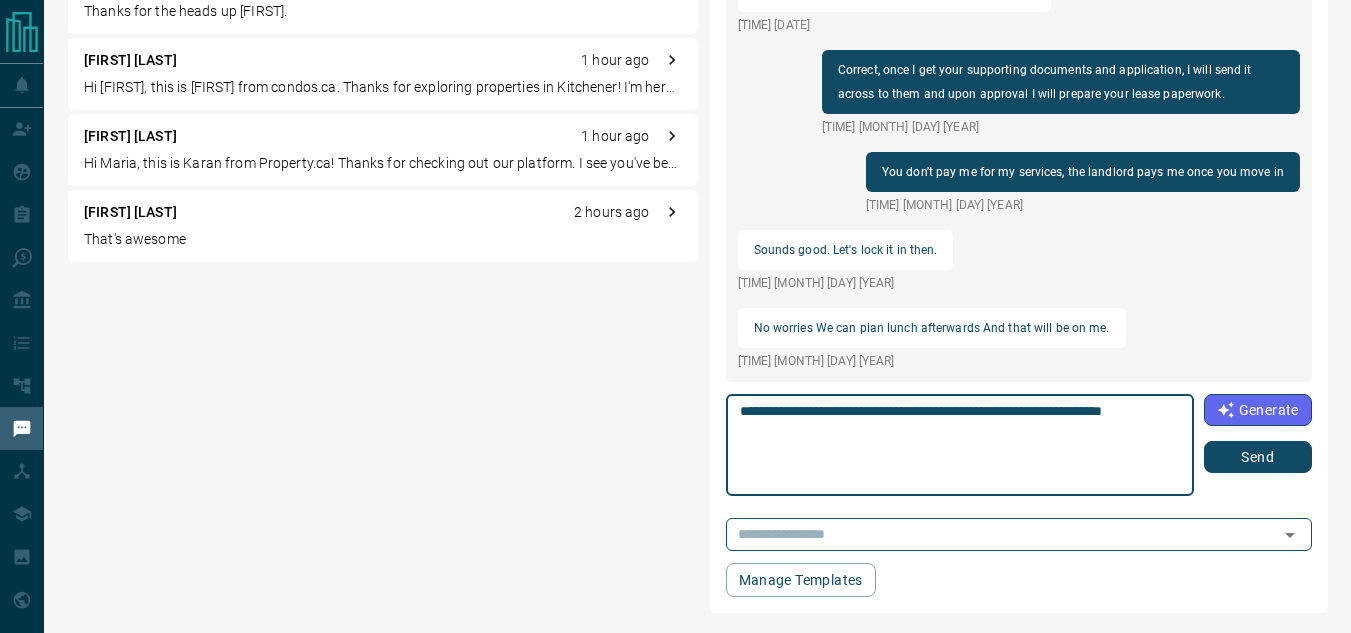 click on "**********" at bounding box center (960, 445) 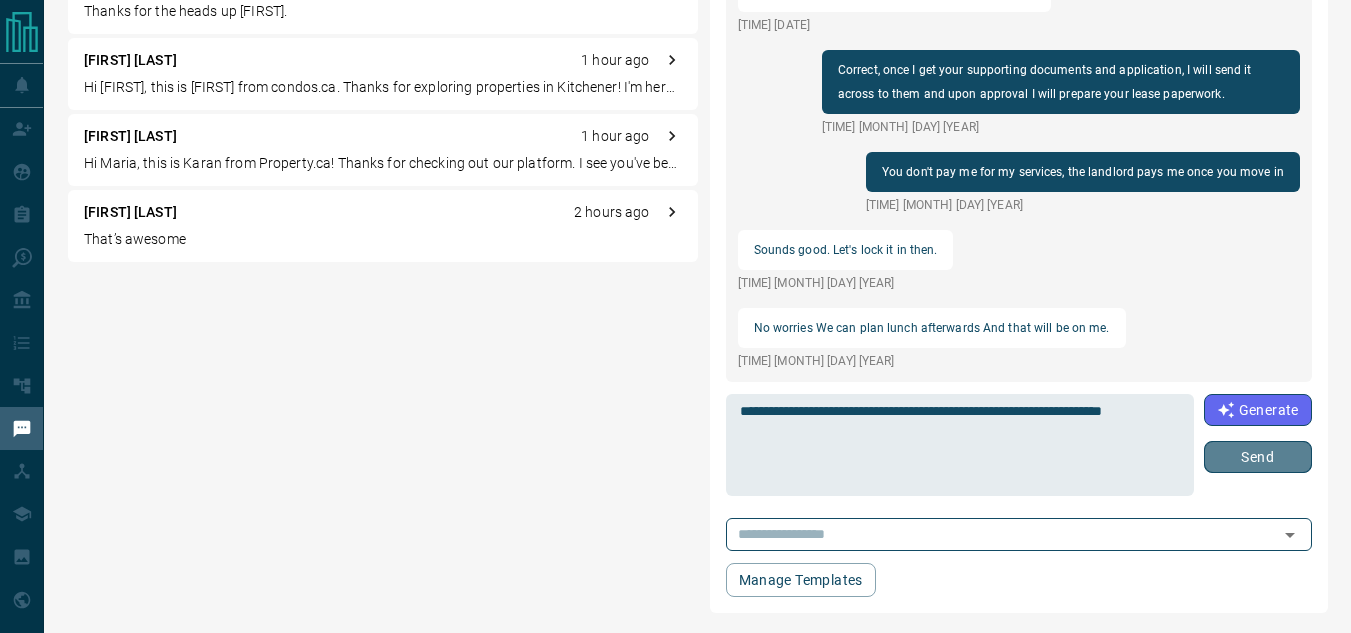 click on "Send" at bounding box center (1258, 457) 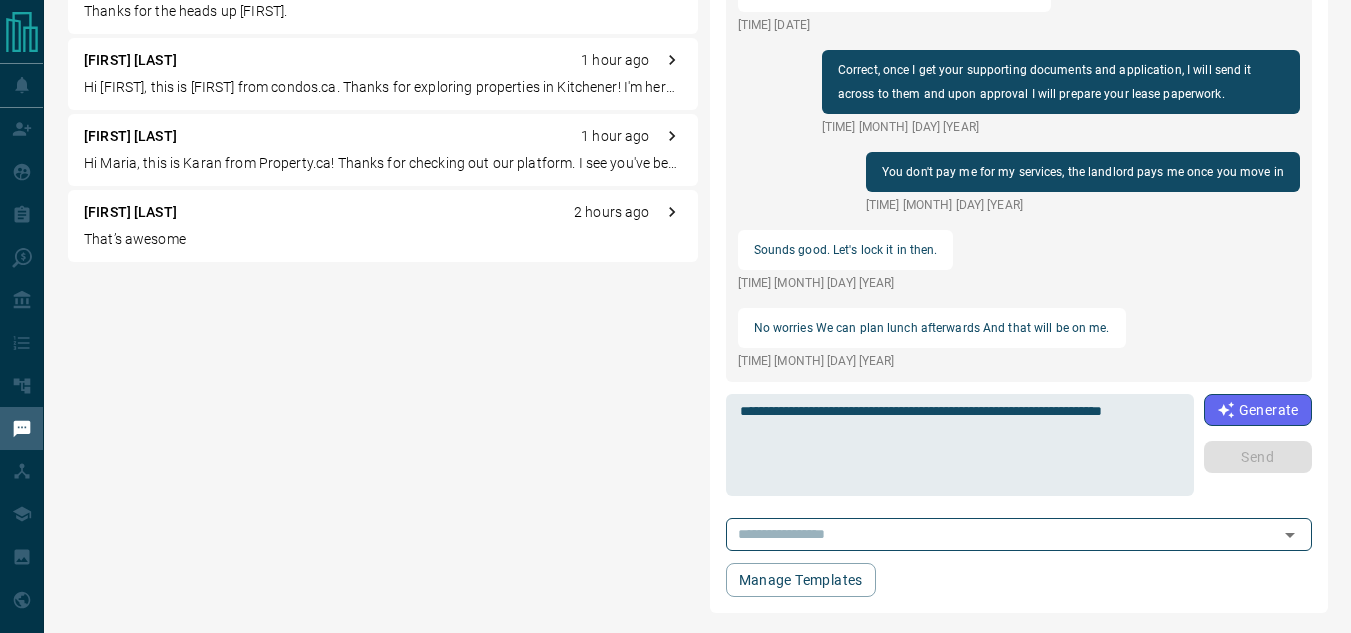 type 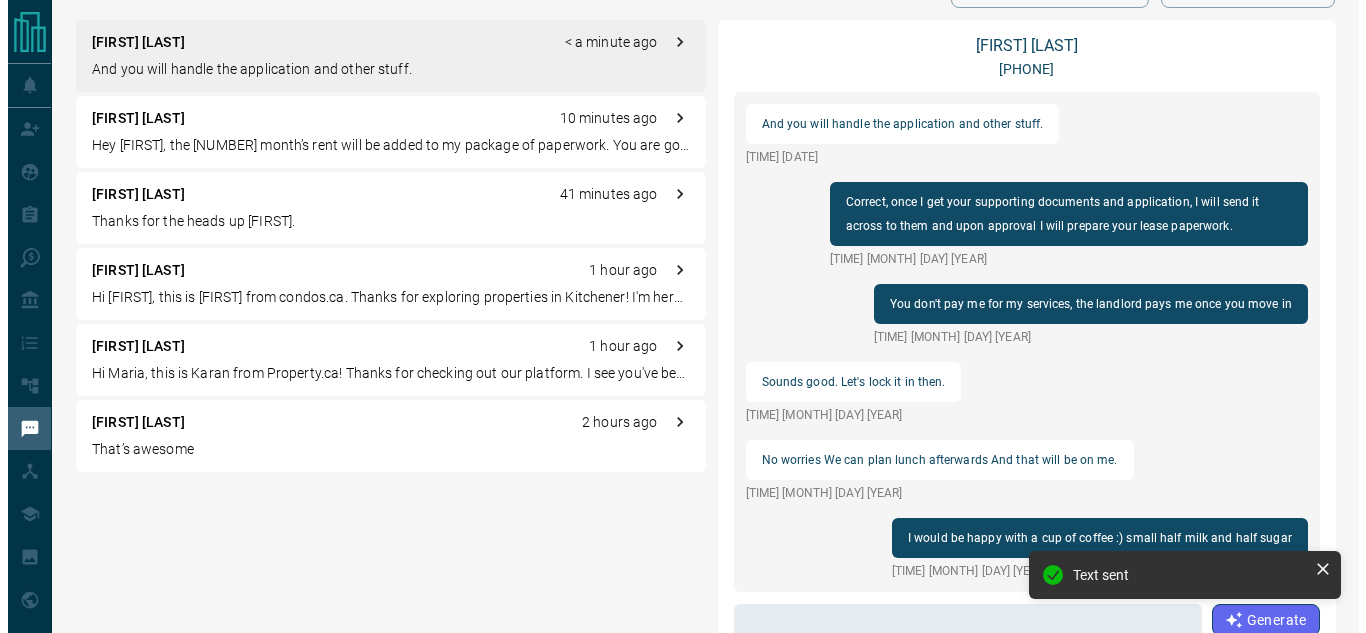 scroll, scrollTop: 0, scrollLeft: 0, axis: both 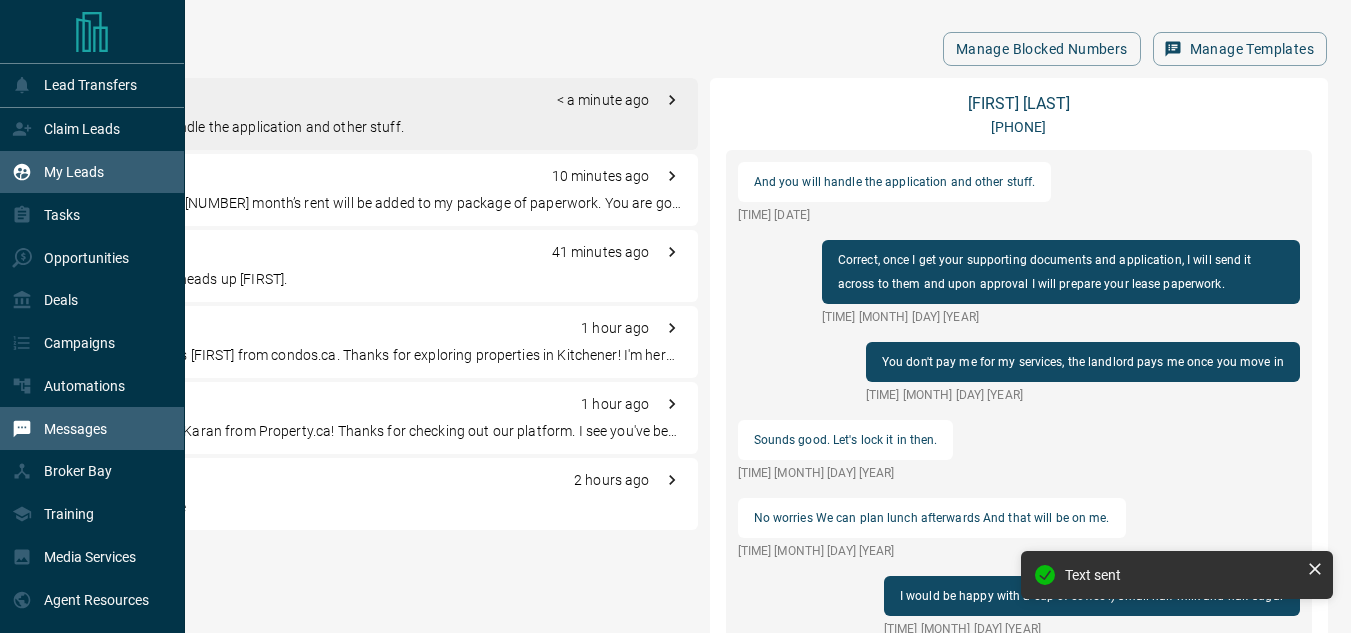 click on "My Leads" at bounding box center [92, 172] 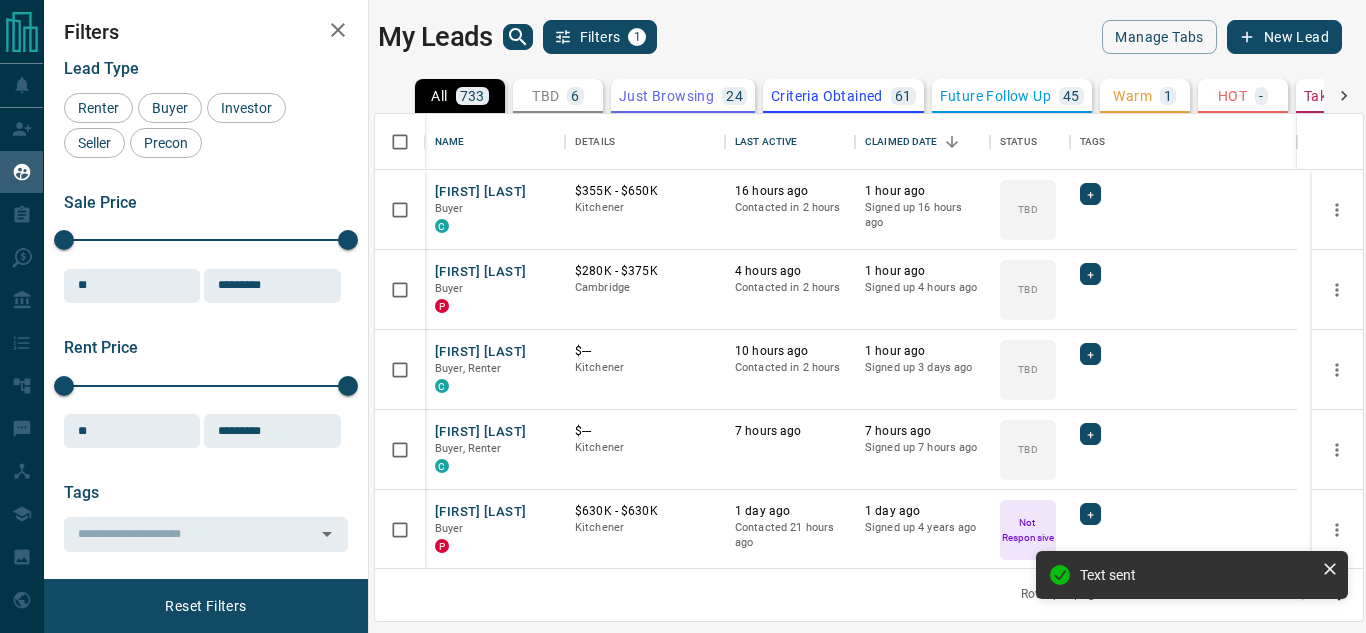 scroll, scrollTop: 16, scrollLeft: 16, axis: both 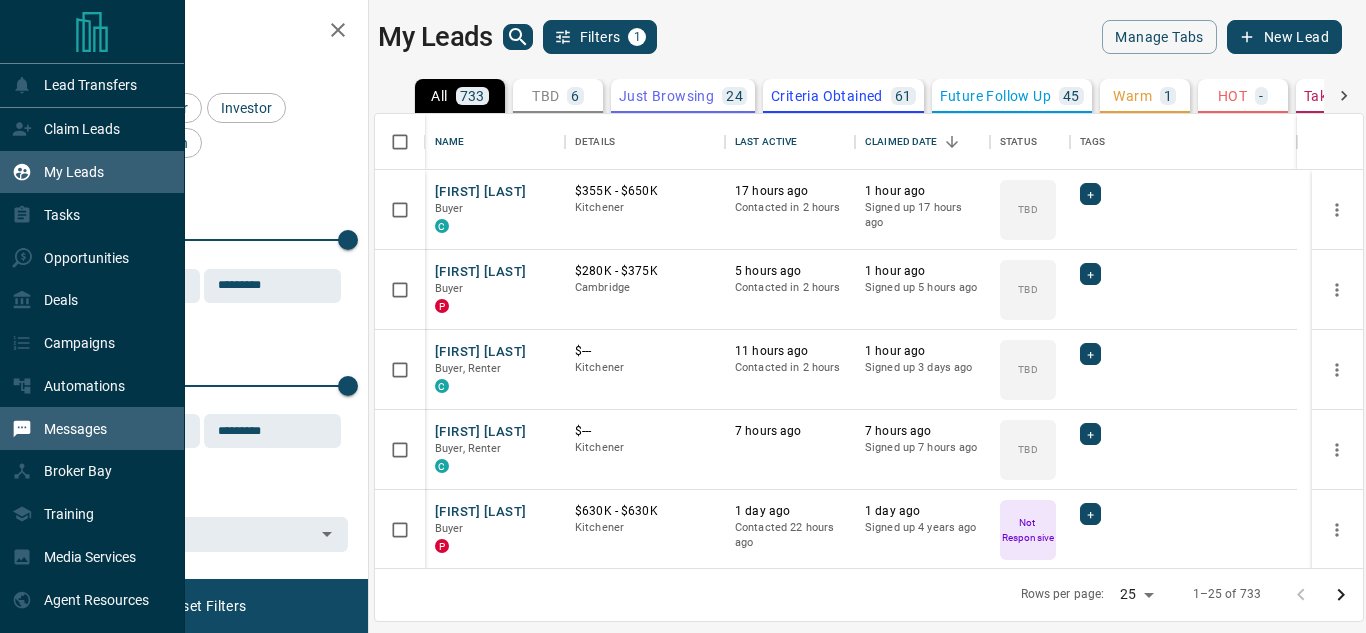 click on "Messages" at bounding box center (75, 429) 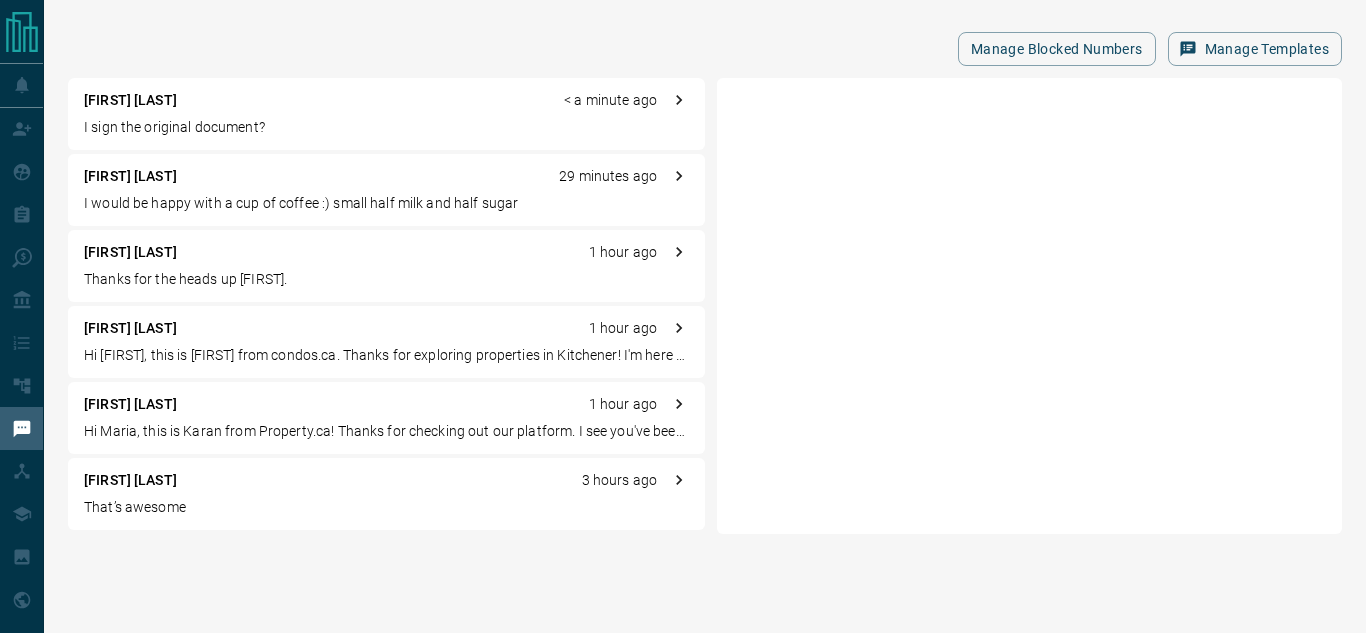 click on "[FIRST] [LAST] [TIME] [DATE] [YEAR] I sign the original document?" at bounding box center [386, 114] 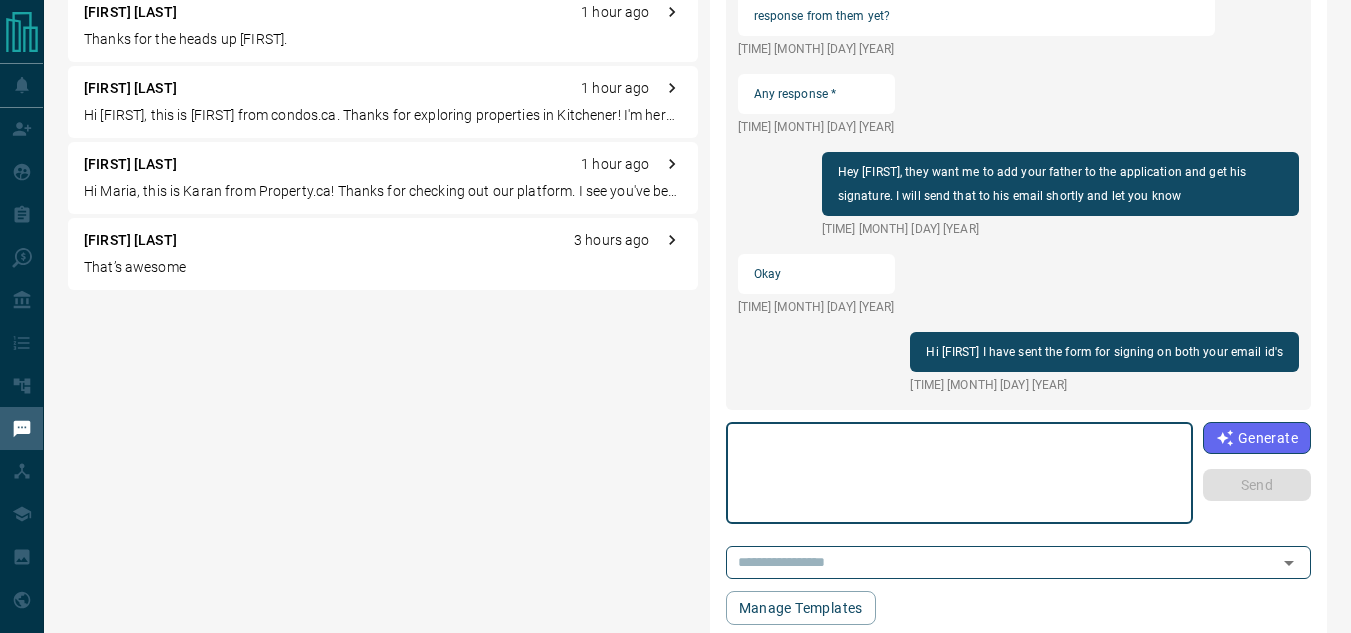 scroll, scrollTop: 245, scrollLeft: 0, axis: vertical 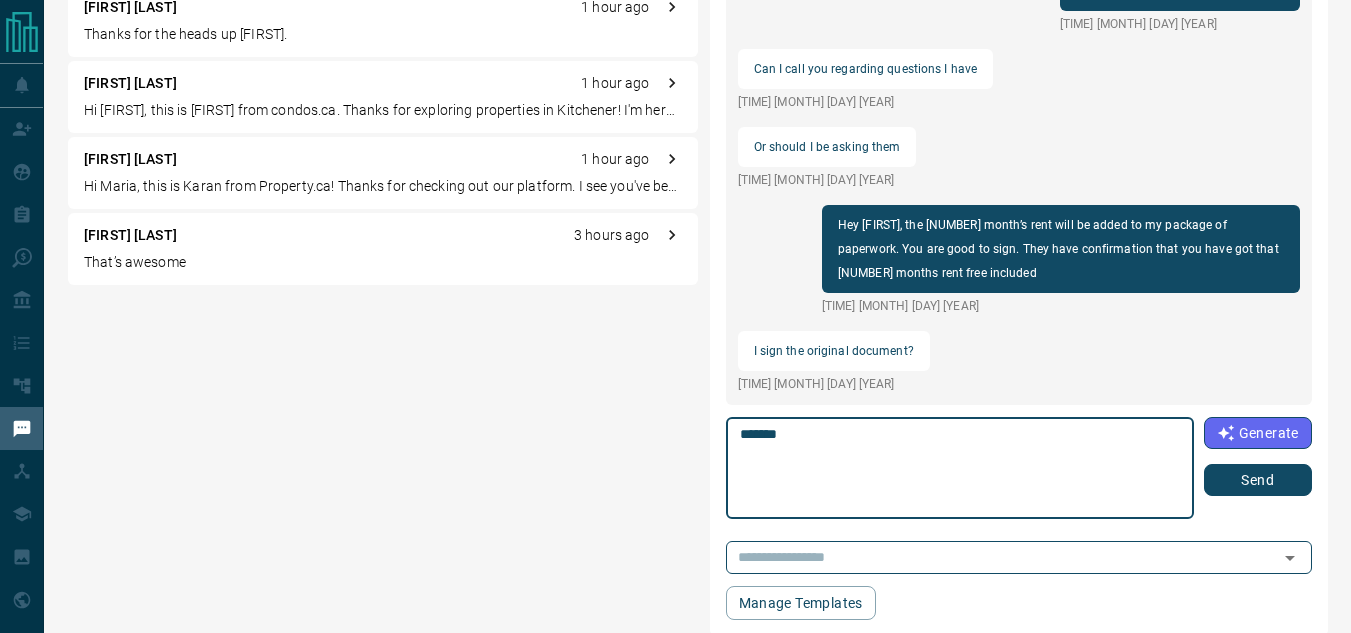 type on "*******" 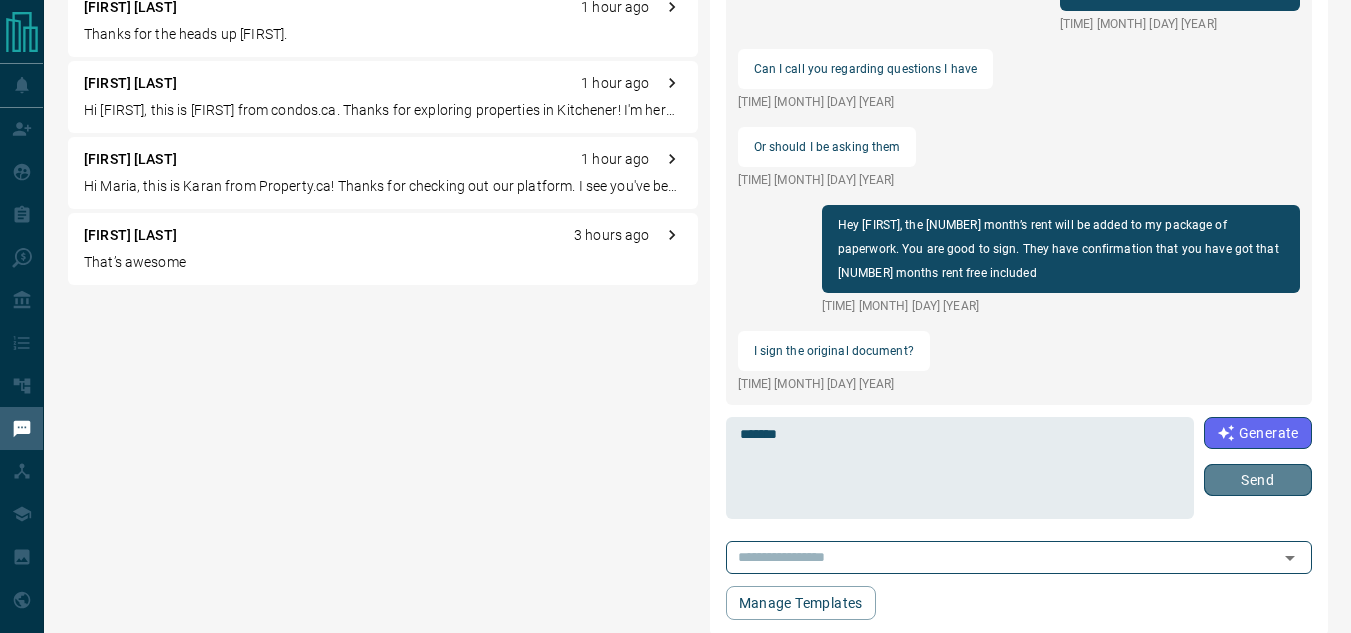 click on "Send" at bounding box center [1258, 480] 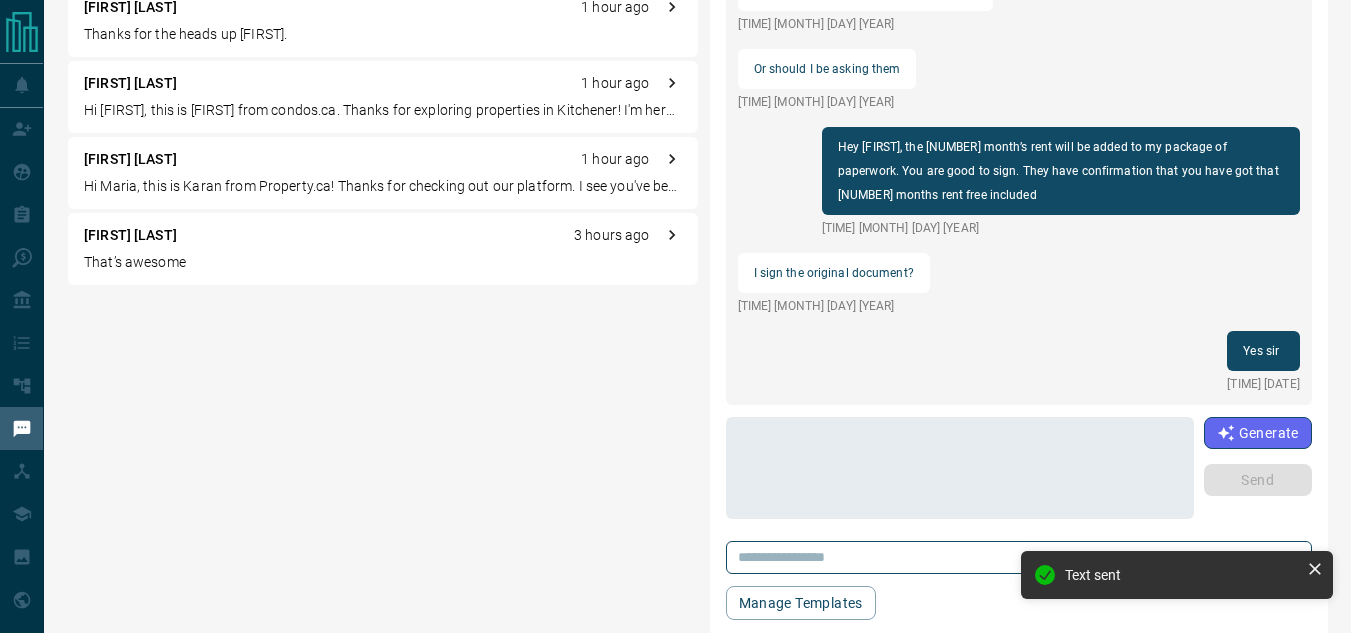 scroll, scrollTop: 2066, scrollLeft: 0, axis: vertical 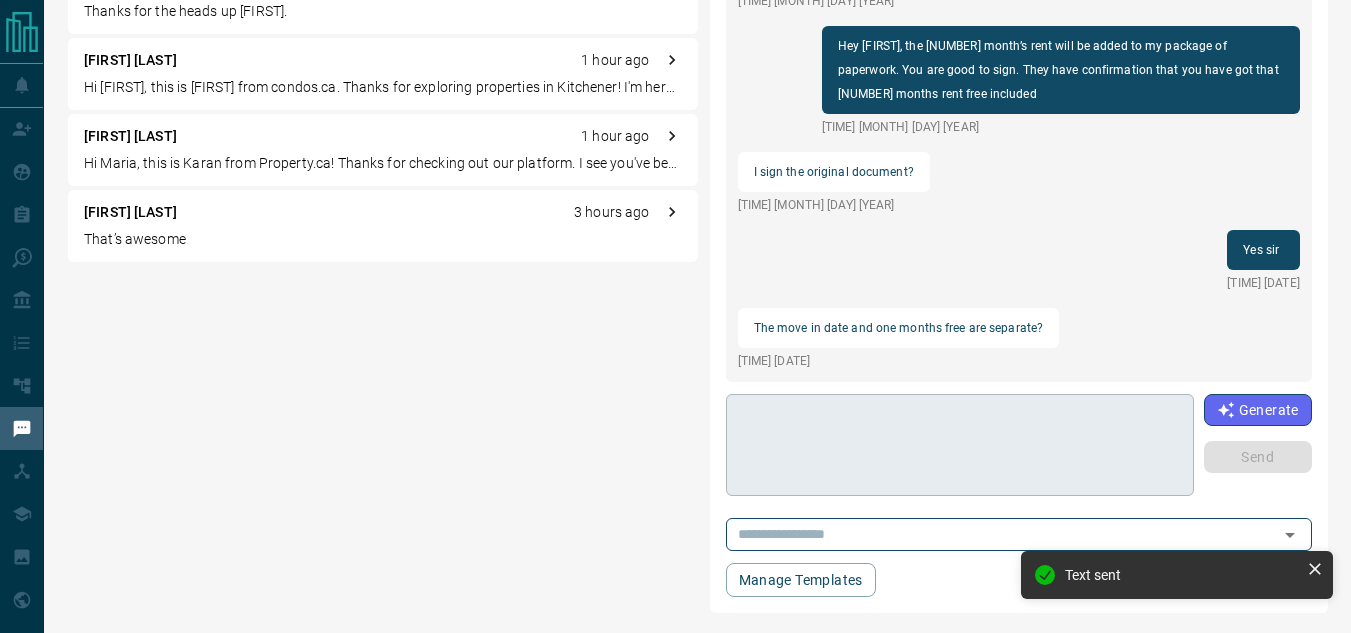 click at bounding box center (960, 445) 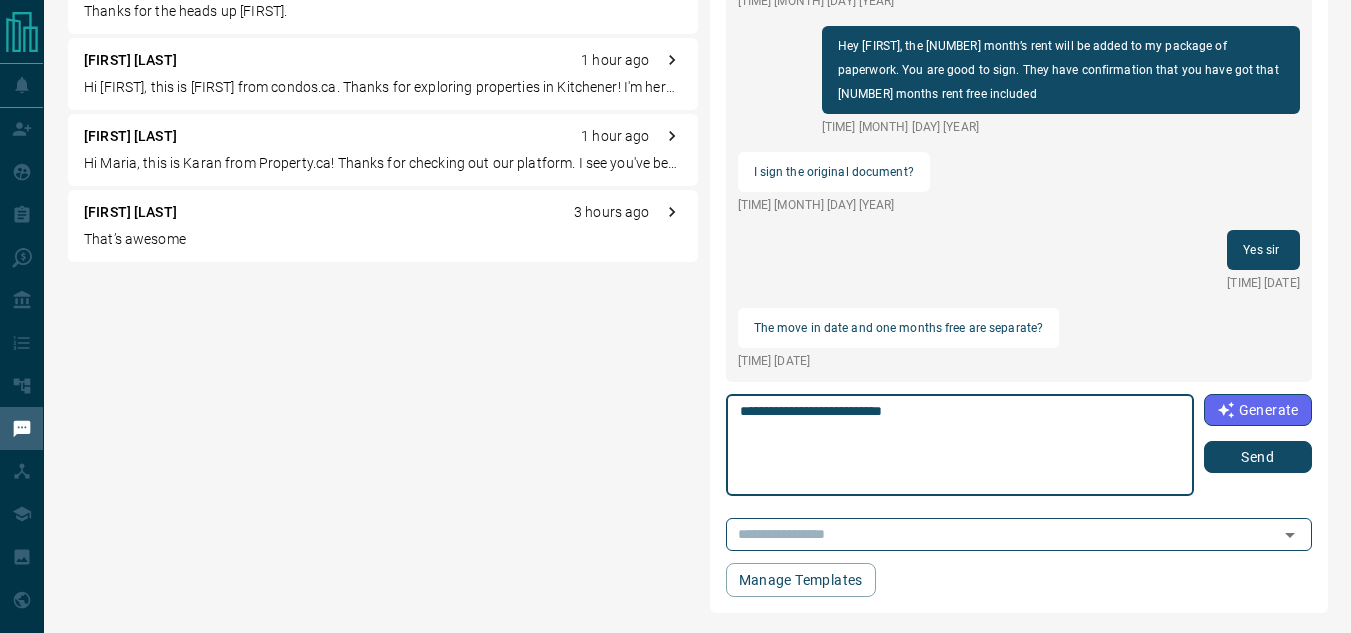 type on "**********" 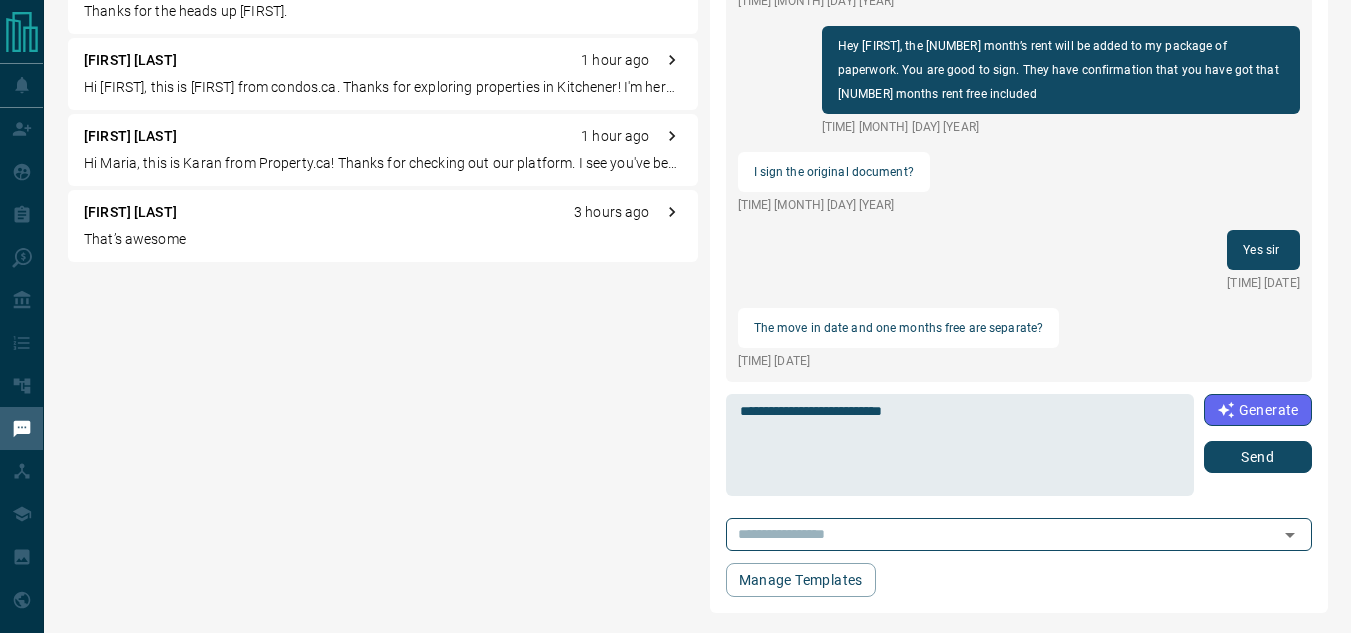 click on "Send" at bounding box center [1258, 457] 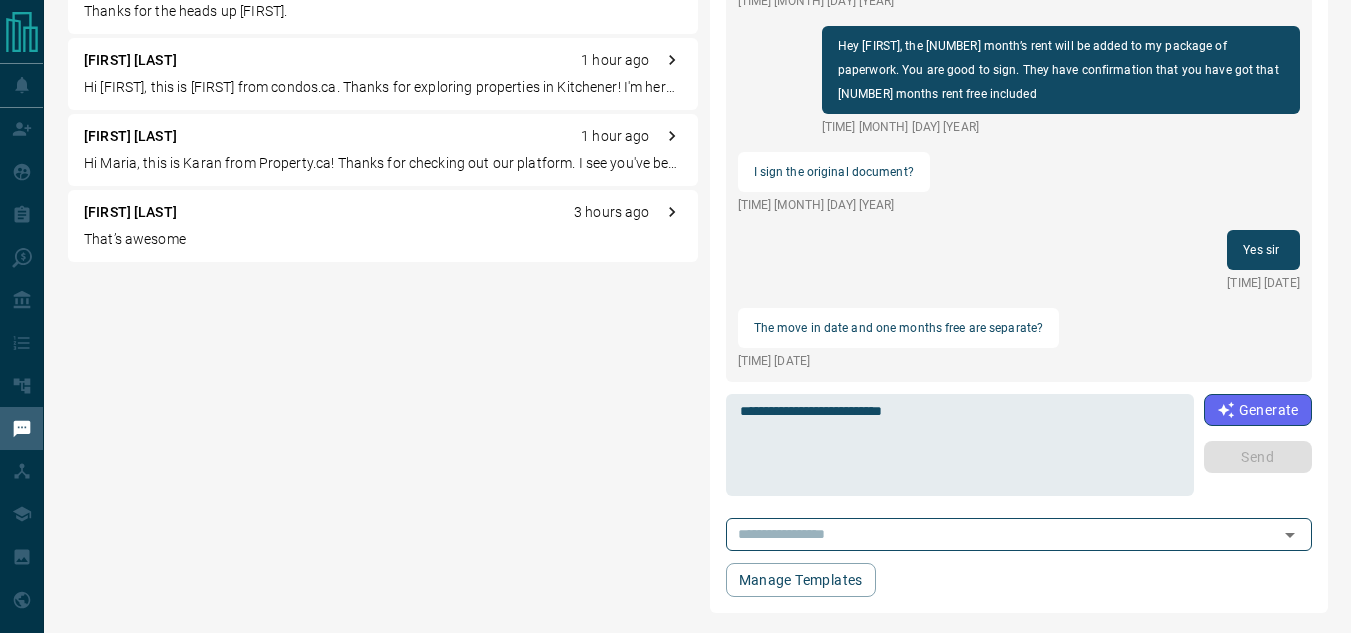 type 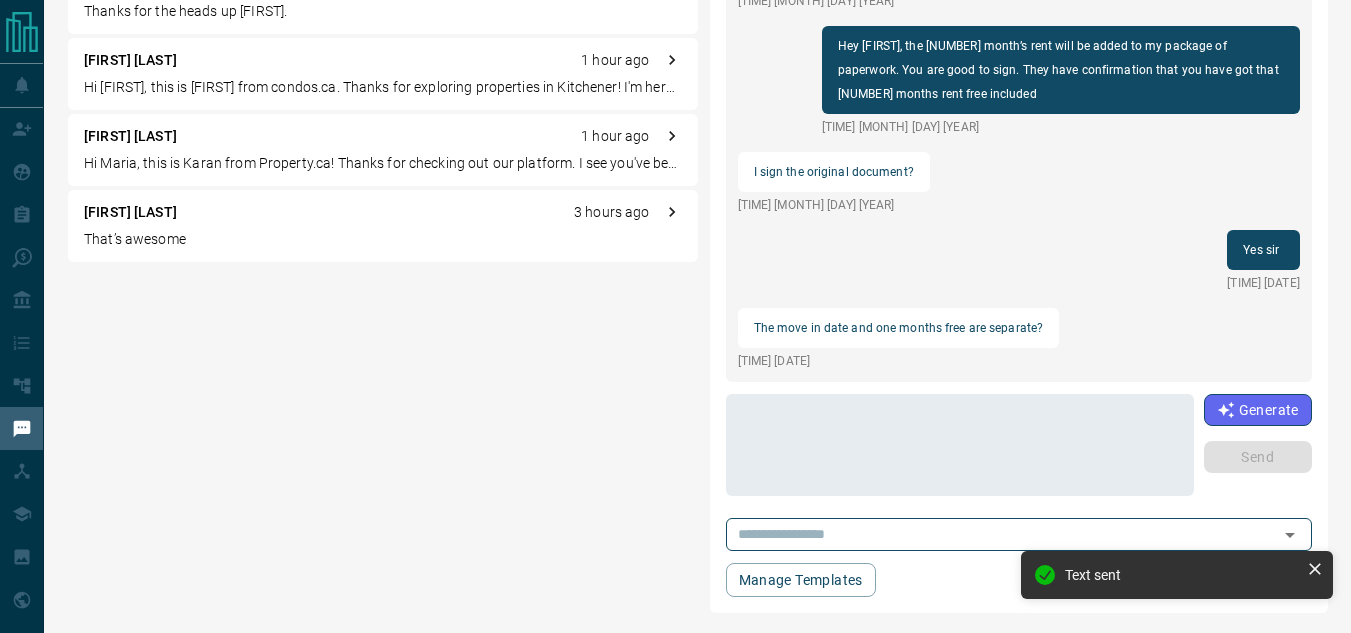 scroll, scrollTop: 2042, scrollLeft: 0, axis: vertical 